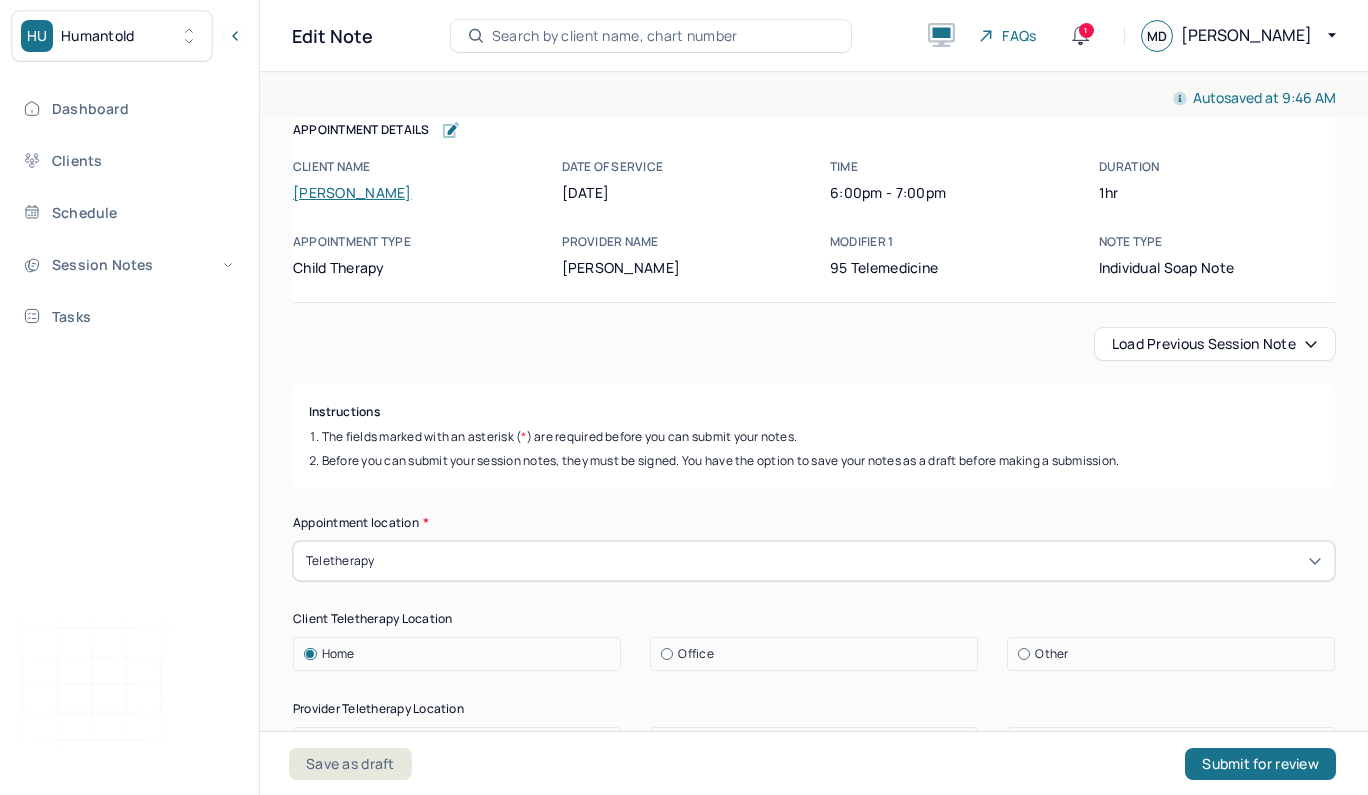 scroll, scrollTop: 0, scrollLeft: 0, axis: both 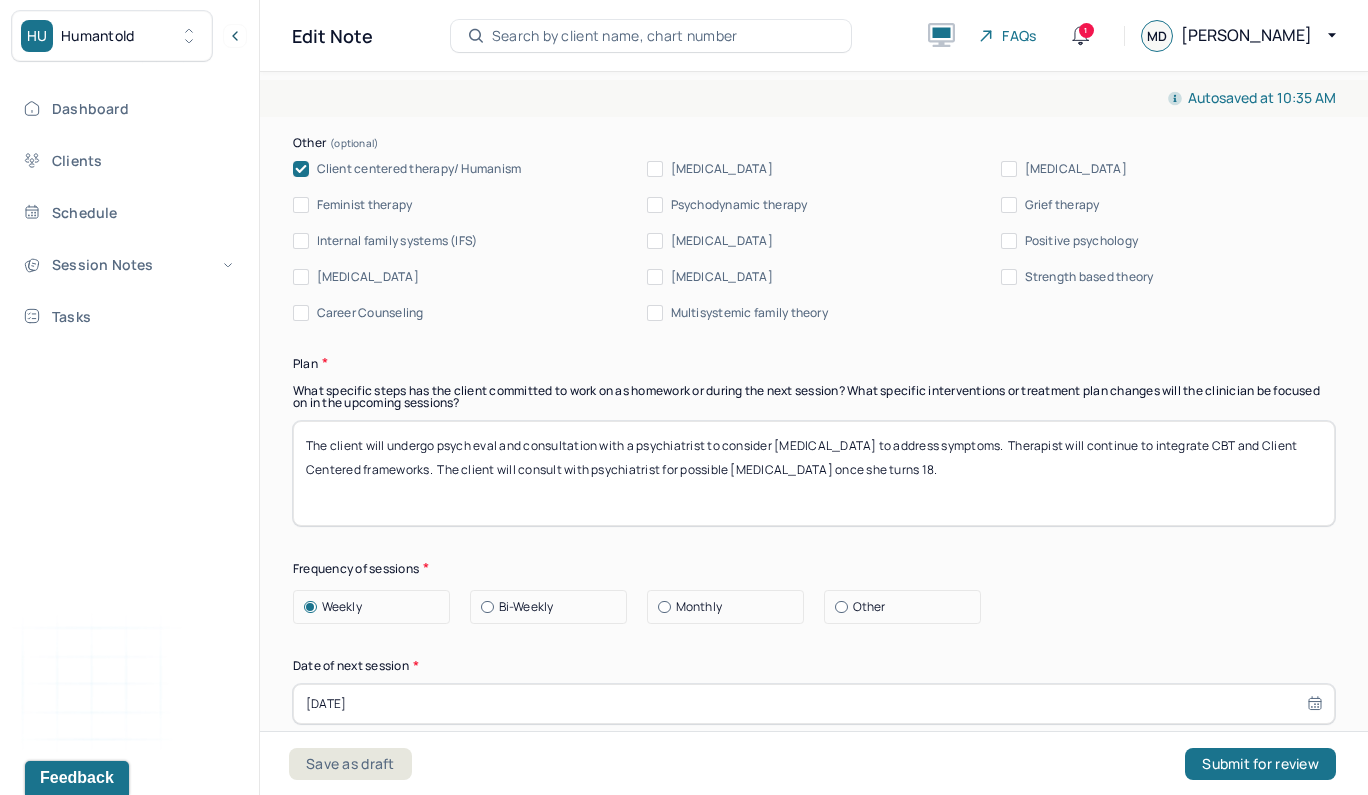 type on "The client's difficulties concentrating, [MEDICAL_DATA], and catastrophic thought patterns substantiates dx. The client appears to benefit from integrating positive affirmations, positive self talk and thought stopping will help the client boost self esteem. It appears [MEDICAL_DATA] will further help the client reduce anxious symptoms. Client centered interventions appear to help the client in feeling empowered to advocate for her needs." 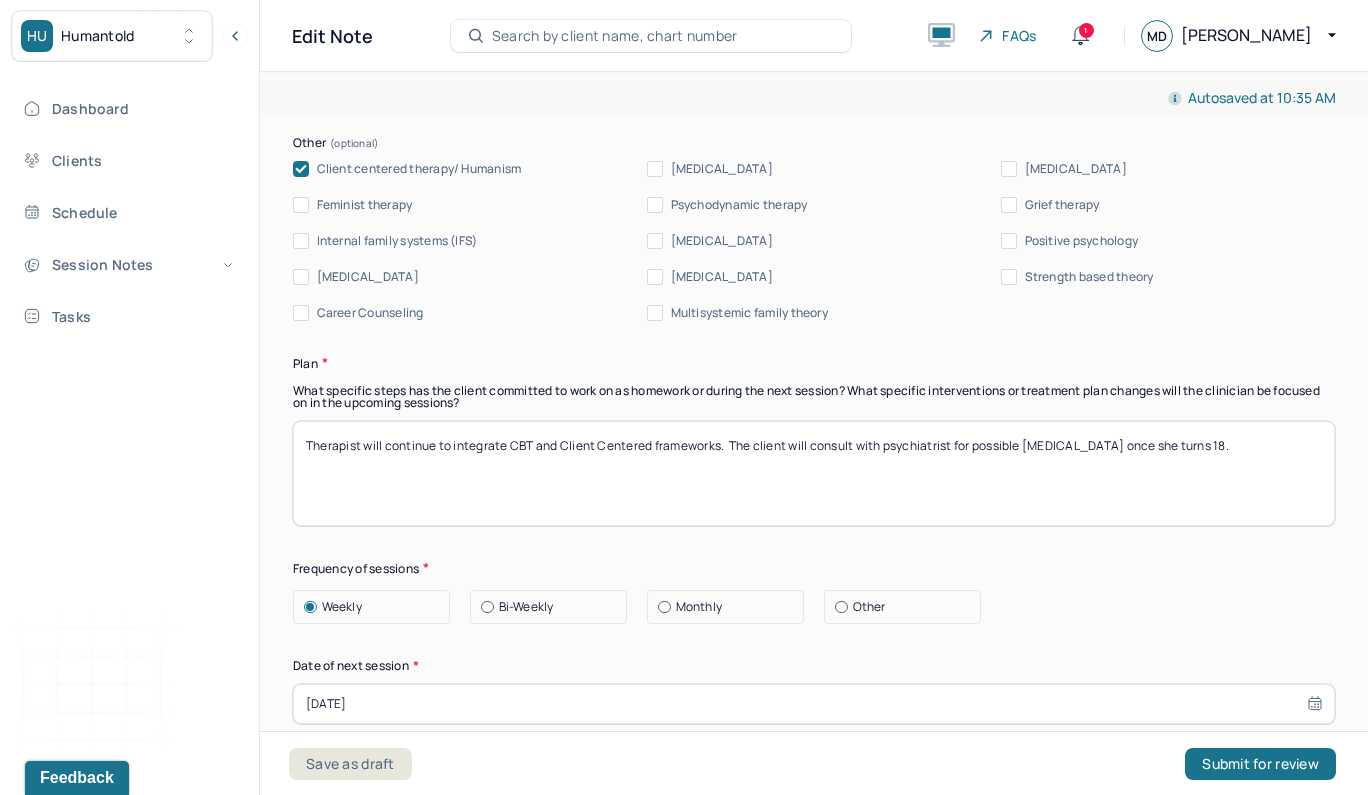 click on "Therapist will continue to integrate CBT and Client Centered frameworks.  The client will consult with psychiatrist for possible [MEDICAL_DATA] once she turns 18." at bounding box center (814, 473) 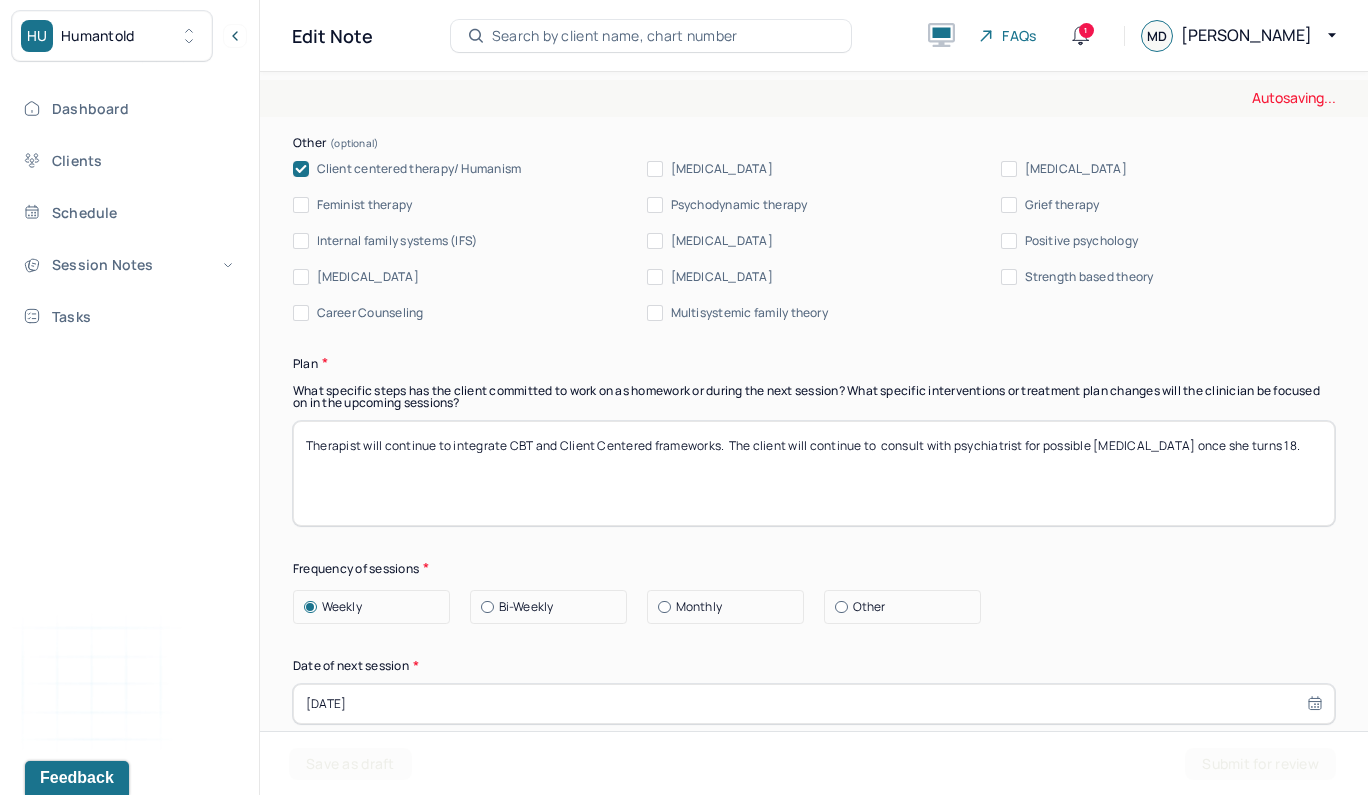 click on "Therapist will continue to integrate CBT and Client Centered frameworks.  The client will consult with psychiatrist for possible [MEDICAL_DATA] once she turns 18." at bounding box center (814, 473) 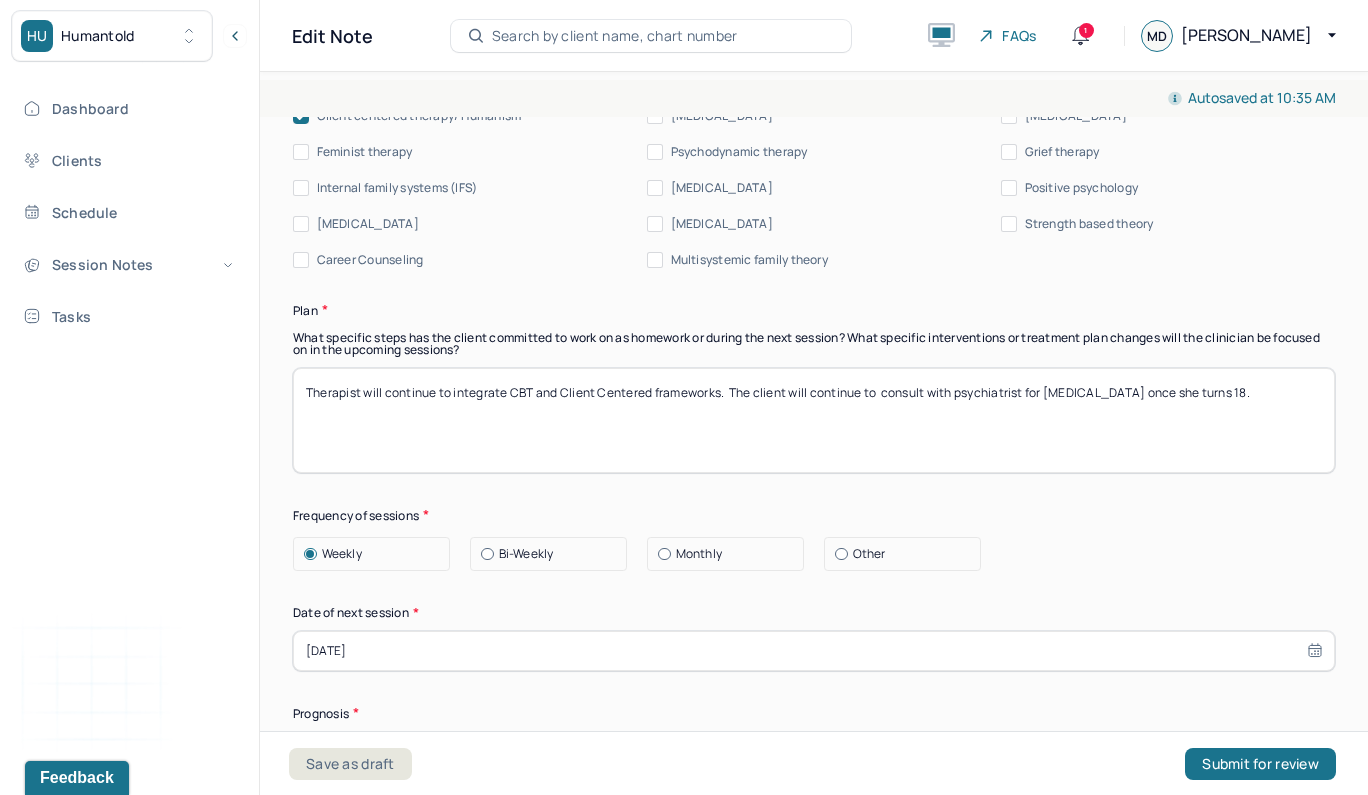 scroll, scrollTop: 2402, scrollLeft: 0, axis: vertical 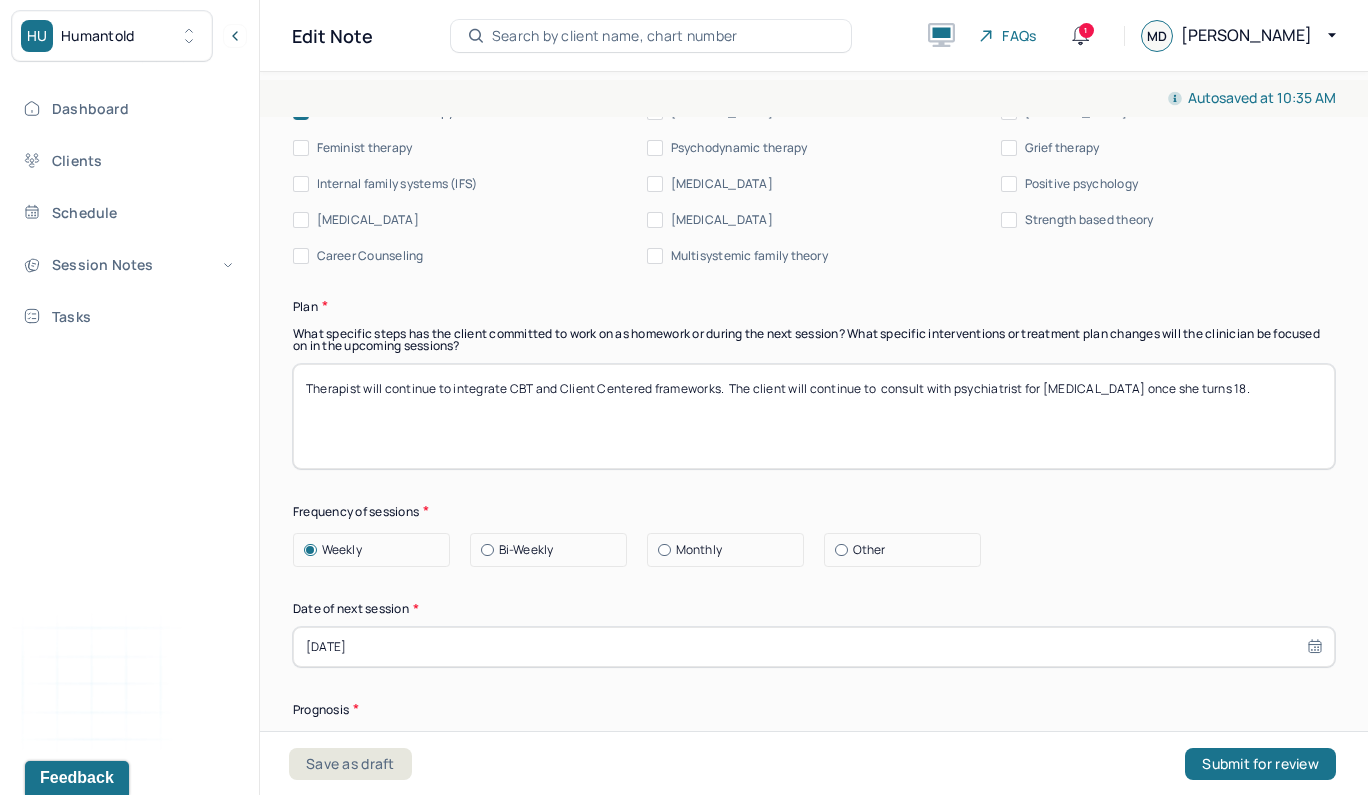 drag, startPoint x: 1295, startPoint y: 380, endPoint x: 1197, endPoint y: 380, distance: 98 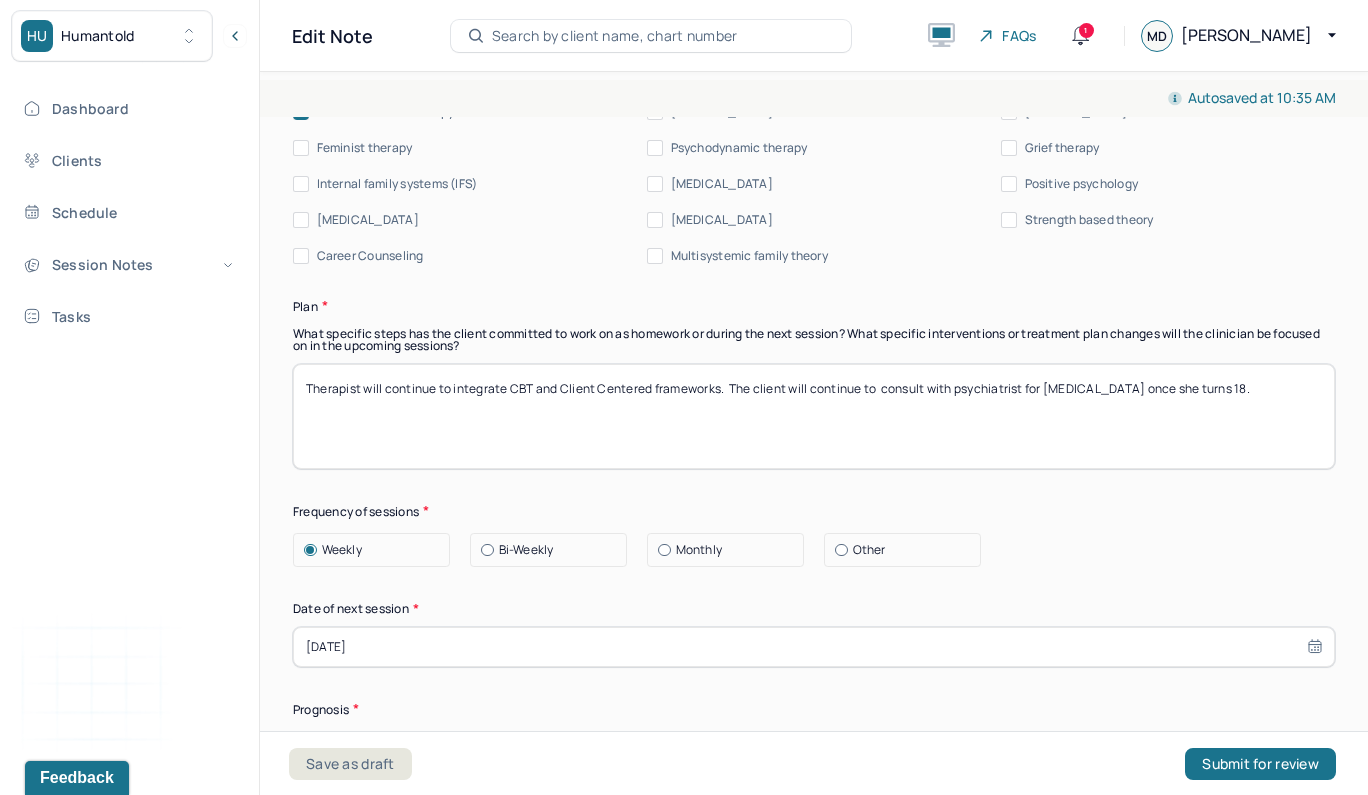 click on "Therapist will continue to integrate CBT and Client Centered frameworks.  The client will continue to  consult with psychiatrist for [MEDICAL_DATA] once she turns 18." at bounding box center (814, 416) 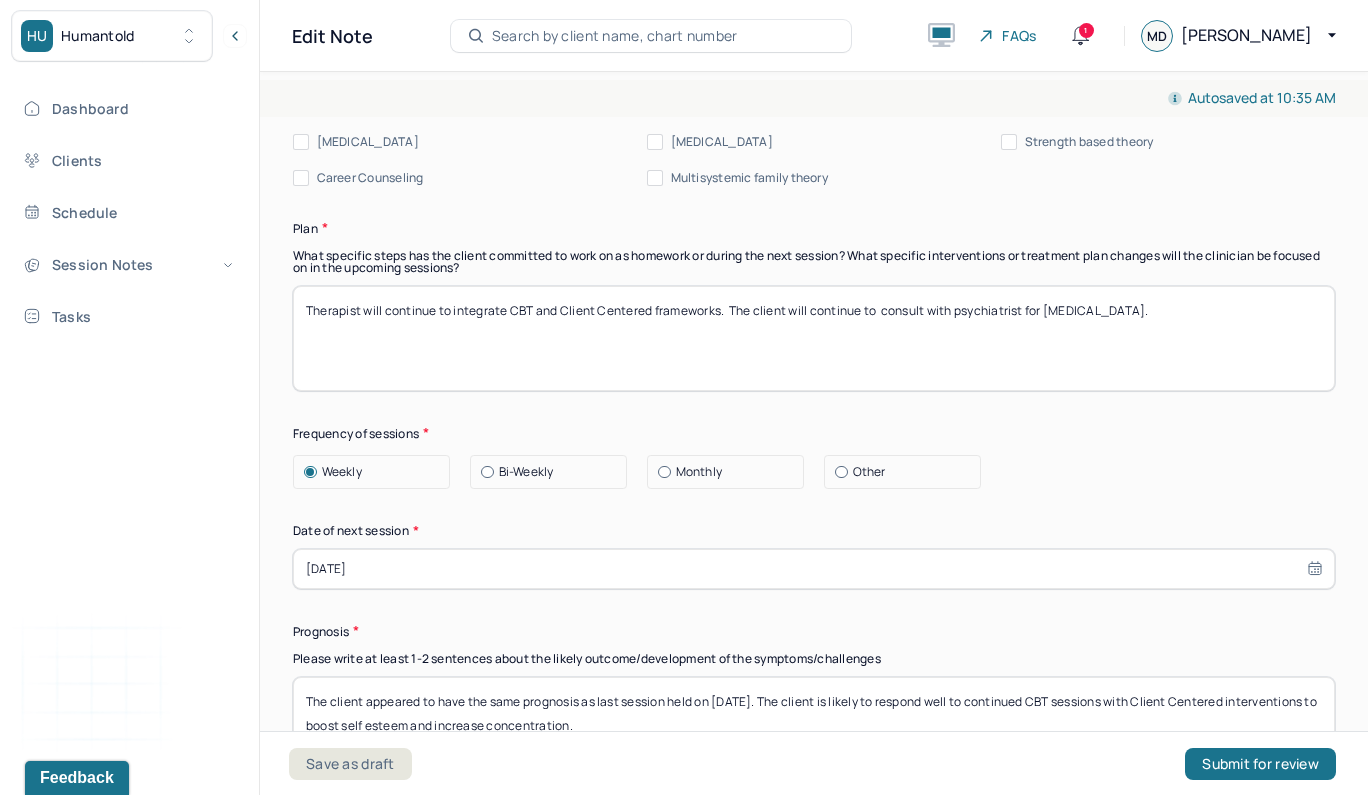 scroll, scrollTop: 2635, scrollLeft: 0, axis: vertical 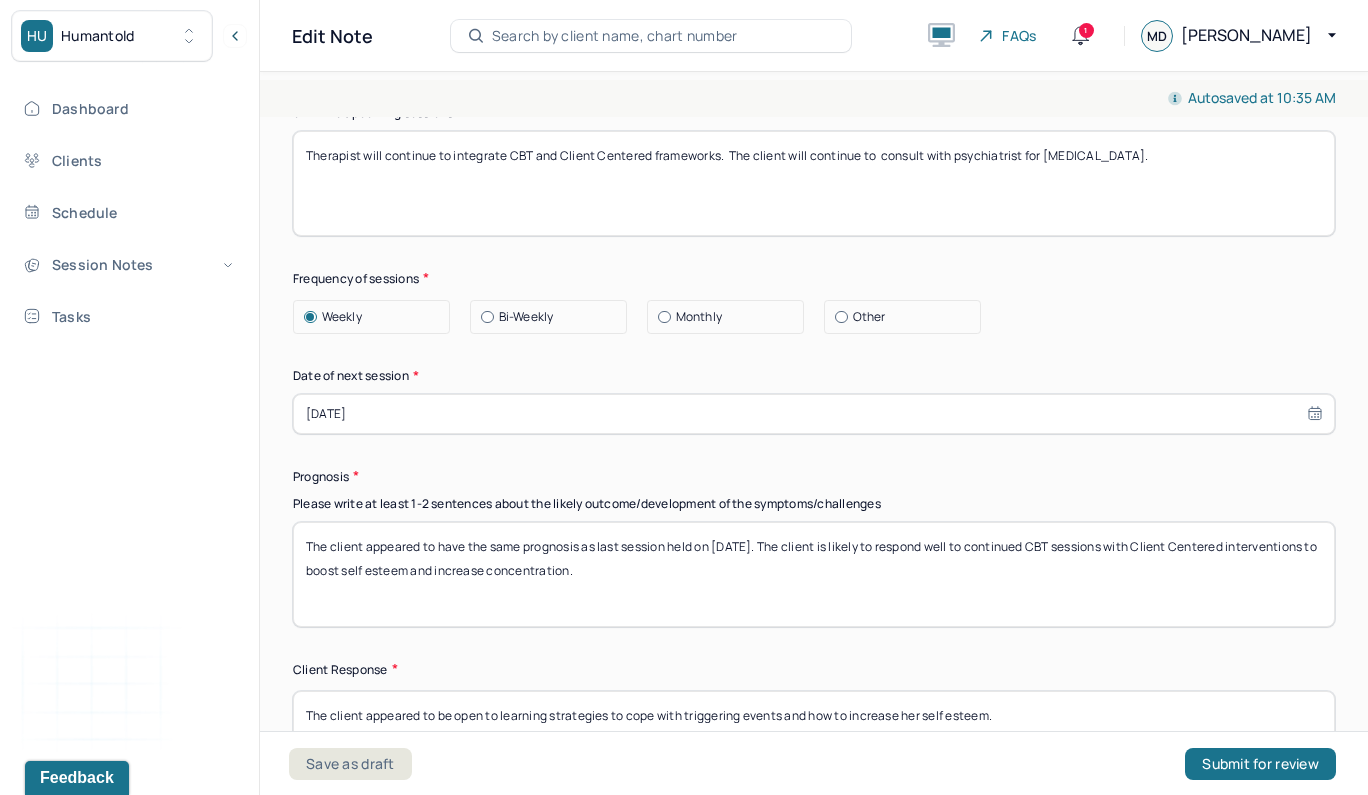 type on "Therapist will continue to integrate CBT and Client Centered frameworks.  The client will continue to  consult with psychiatrist for [MEDICAL_DATA]." 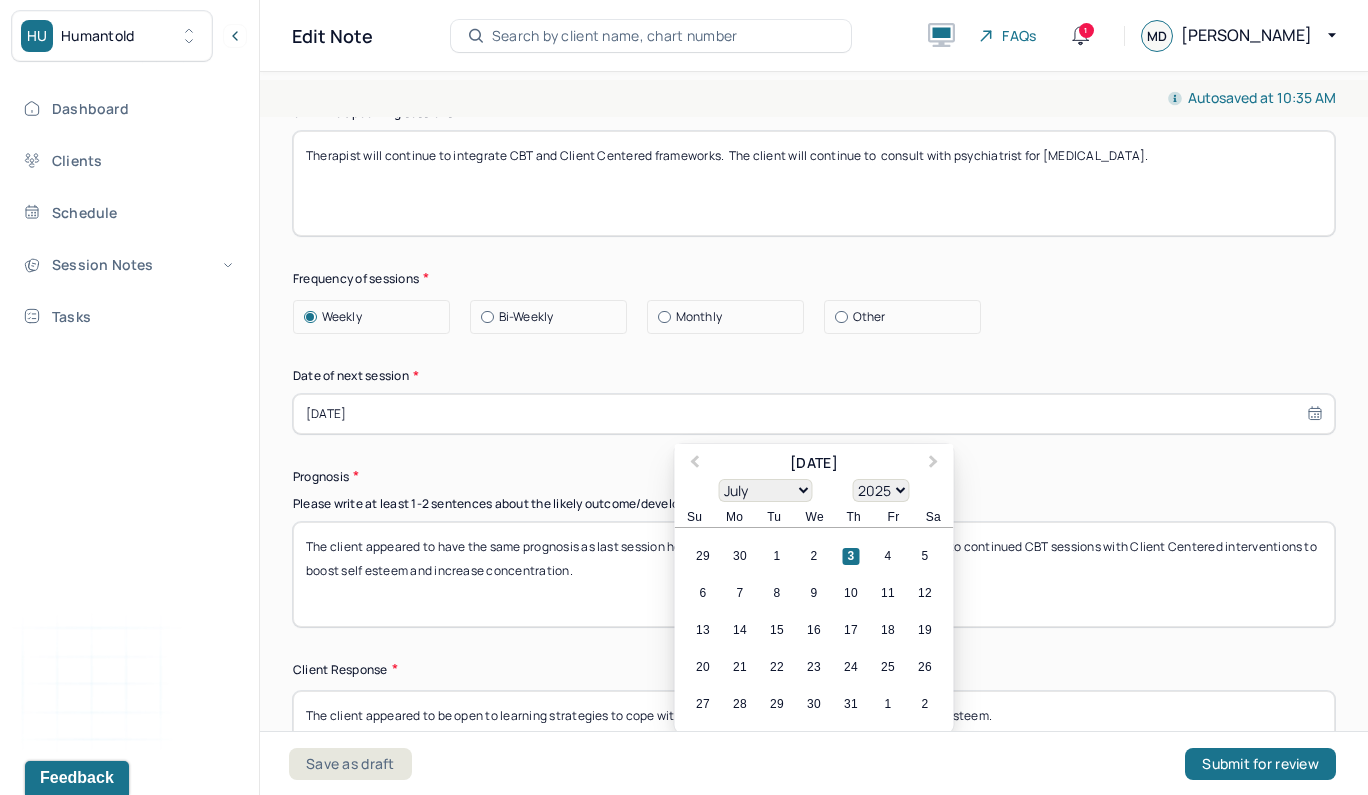 click on "[DATE]" at bounding box center (814, 414) 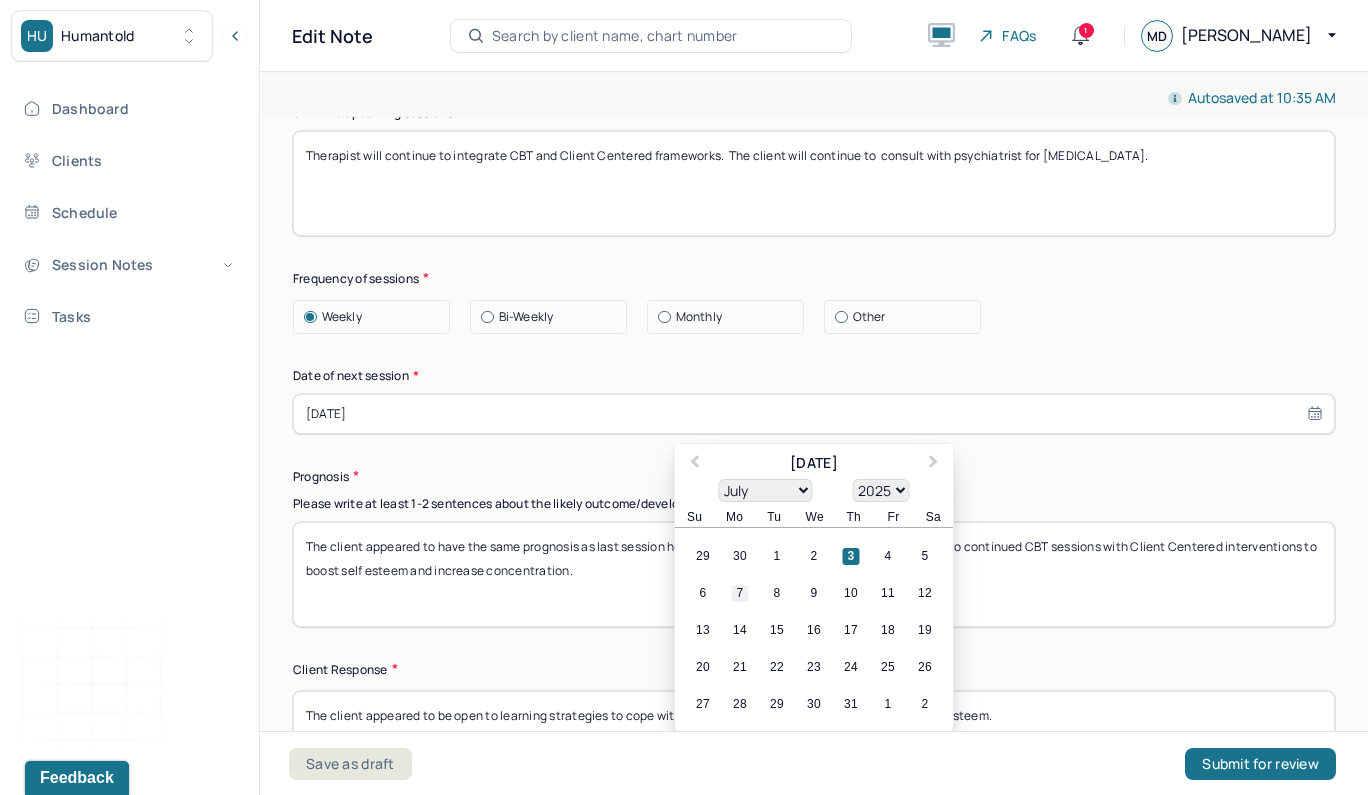 click on "7" at bounding box center (740, 593) 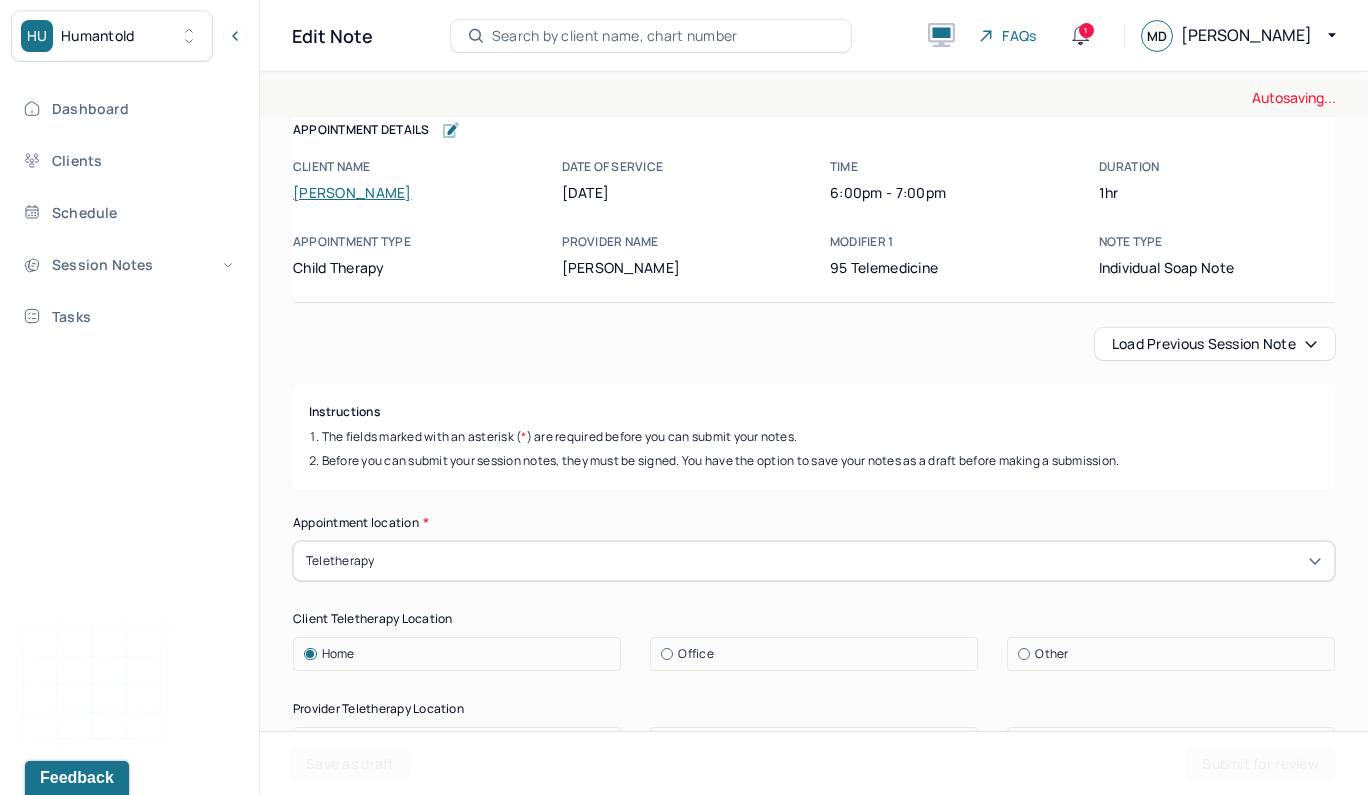 scroll, scrollTop: 0, scrollLeft: 0, axis: both 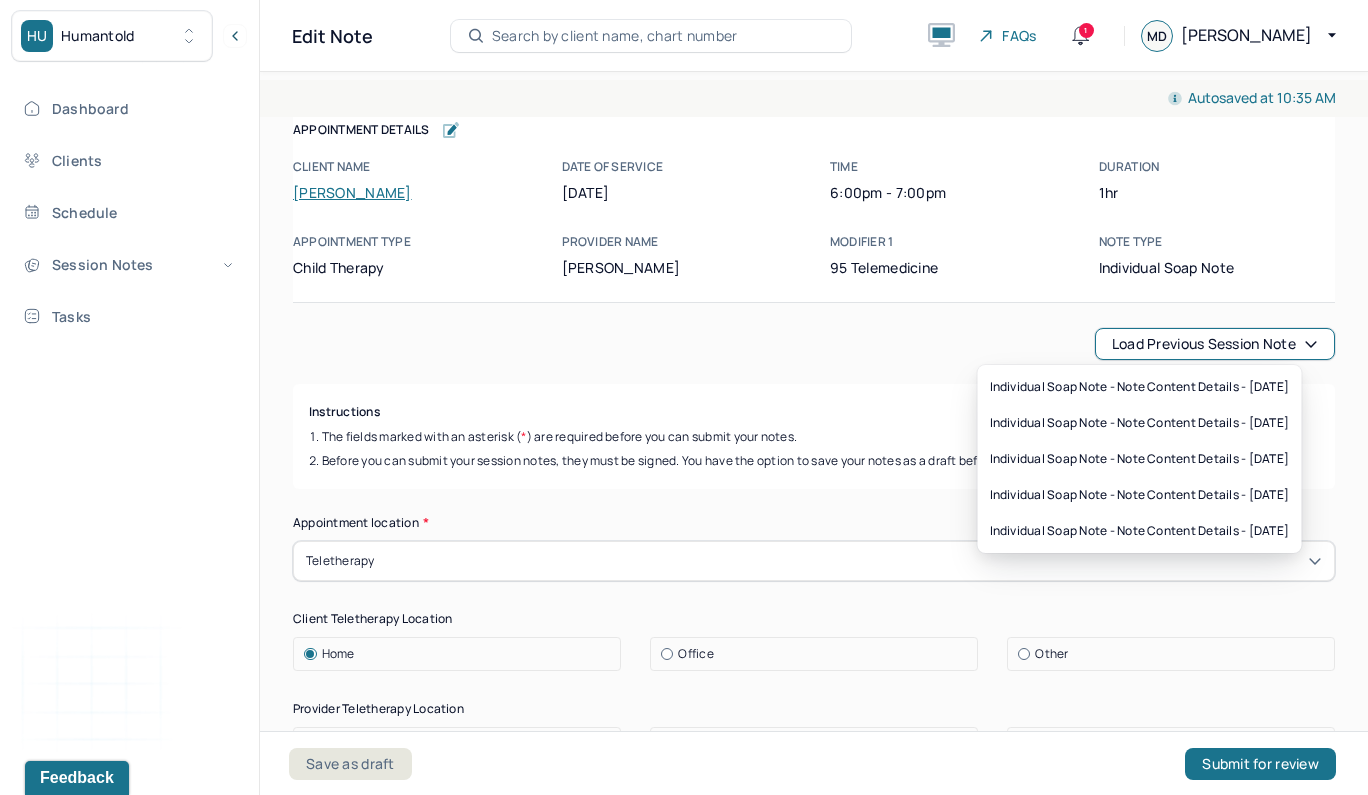 click on "Load previous session note" at bounding box center [1215, 344] 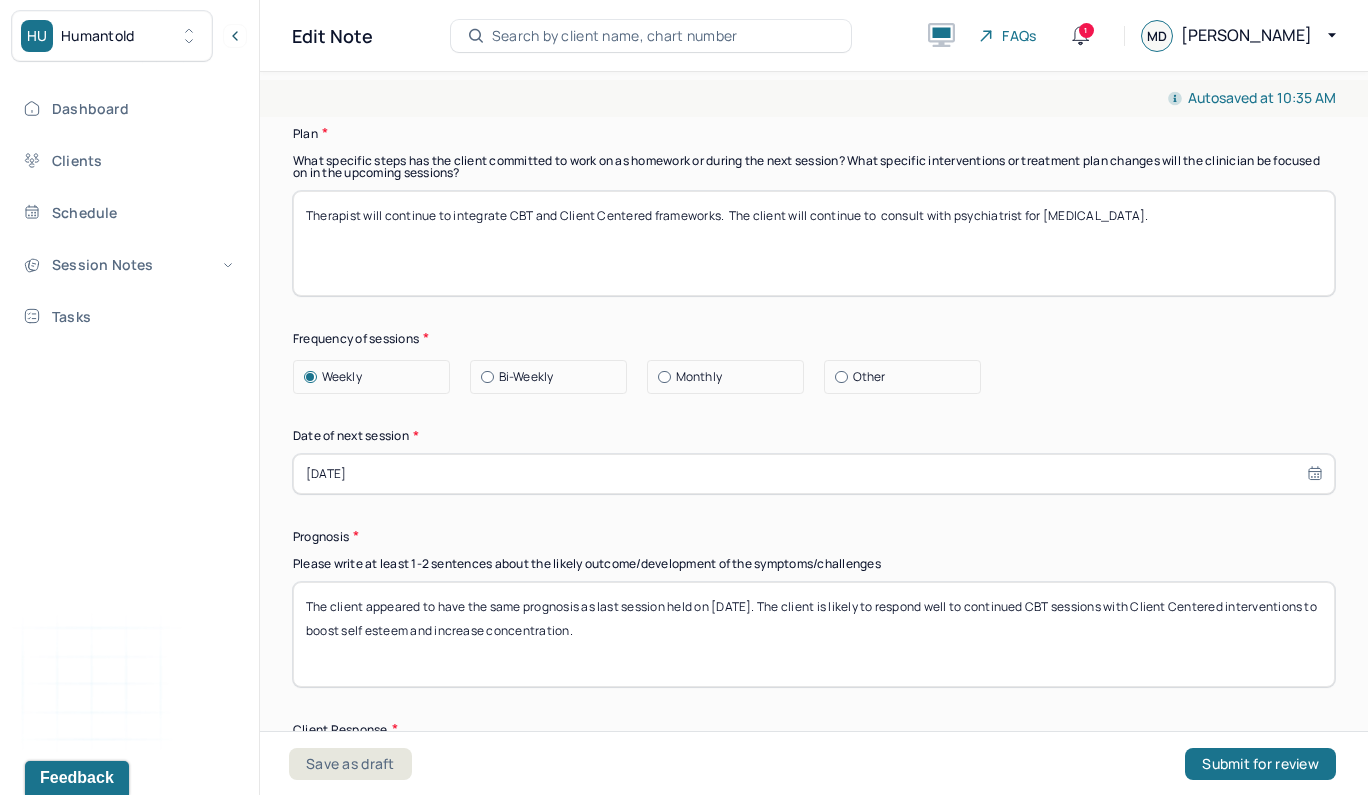 scroll, scrollTop: 2576, scrollLeft: 0, axis: vertical 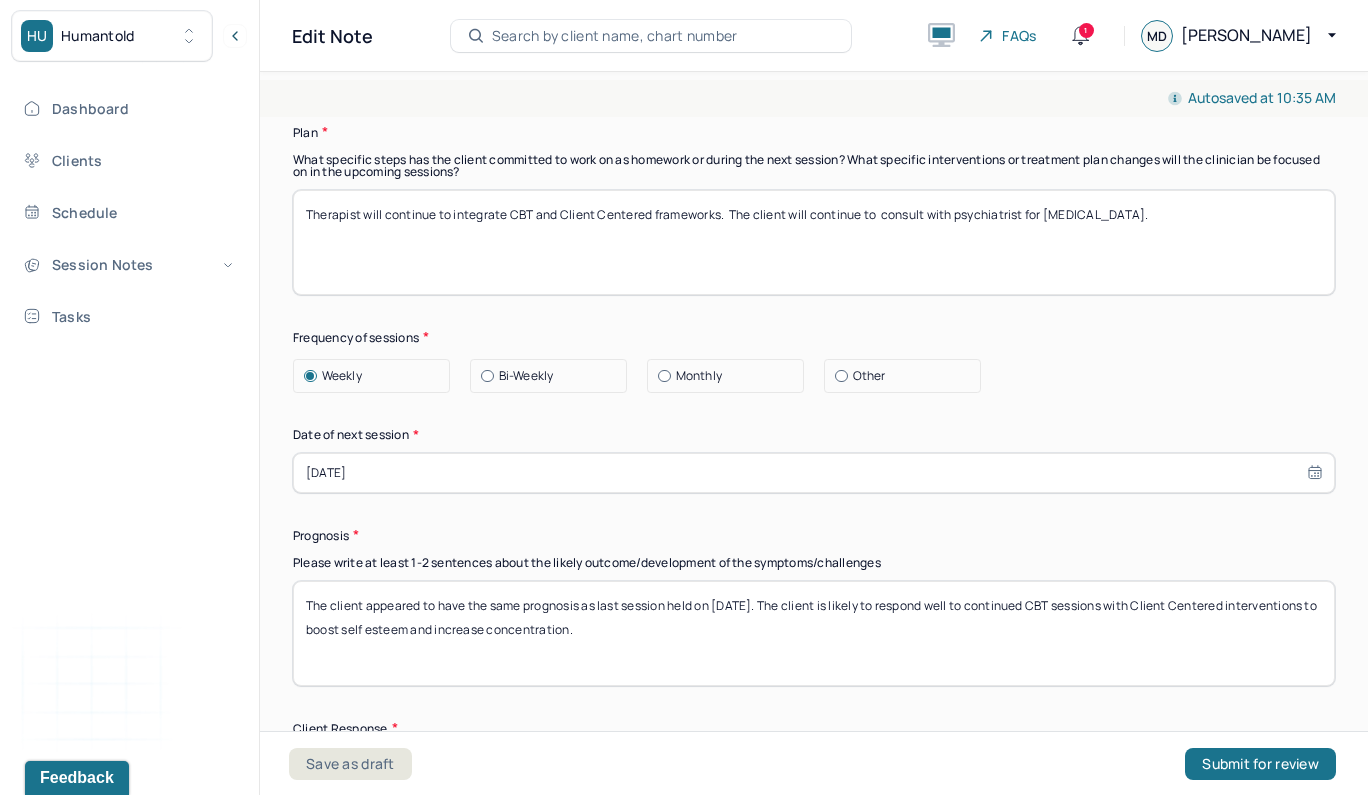 click on "The client appeared to have the same prognosis as last session held on [DATE]. The client is likely to respond well to continued CBT sessions with Client Centered interventions to boost self esteem and increase concentration." at bounding box center [814, 633] 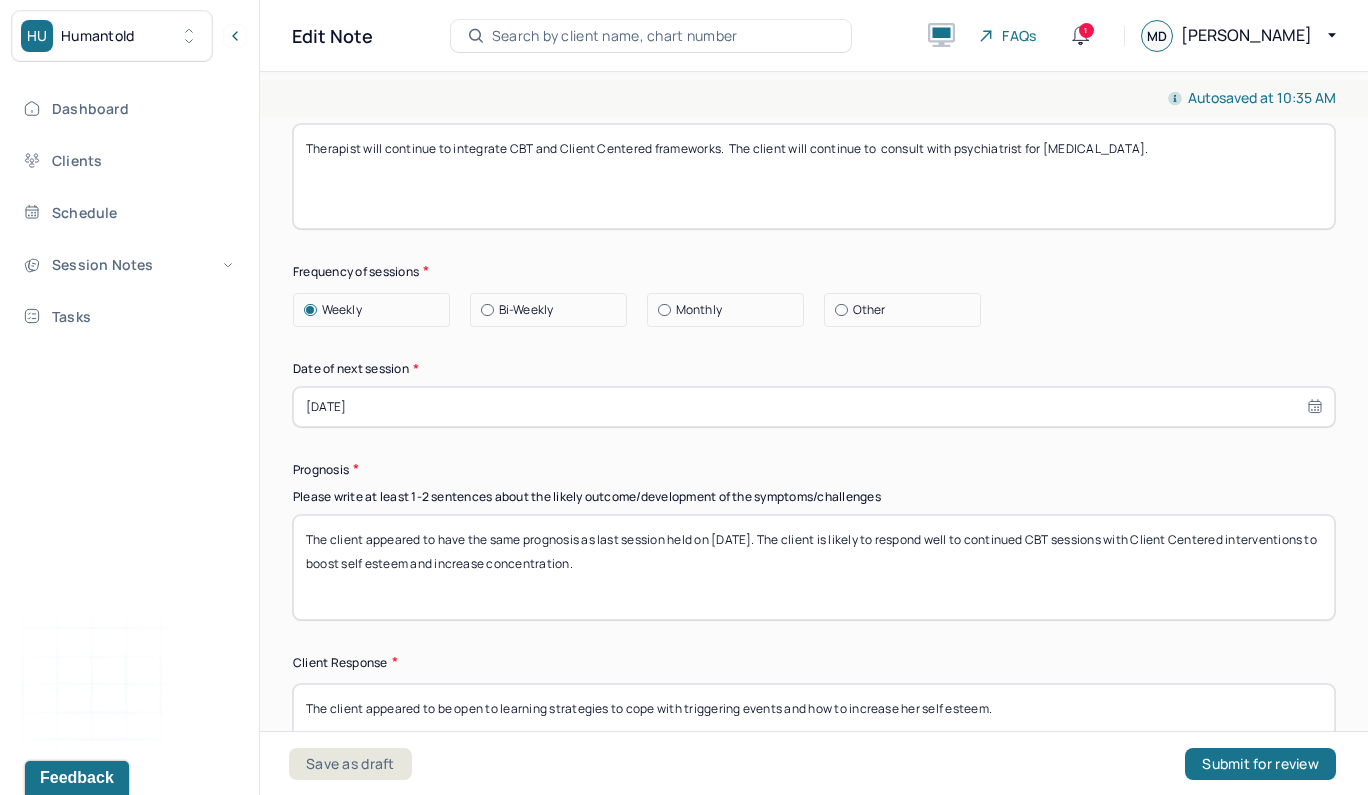 scroll, scrollTop: 2672, scrollLeft: 0, axis: vertical 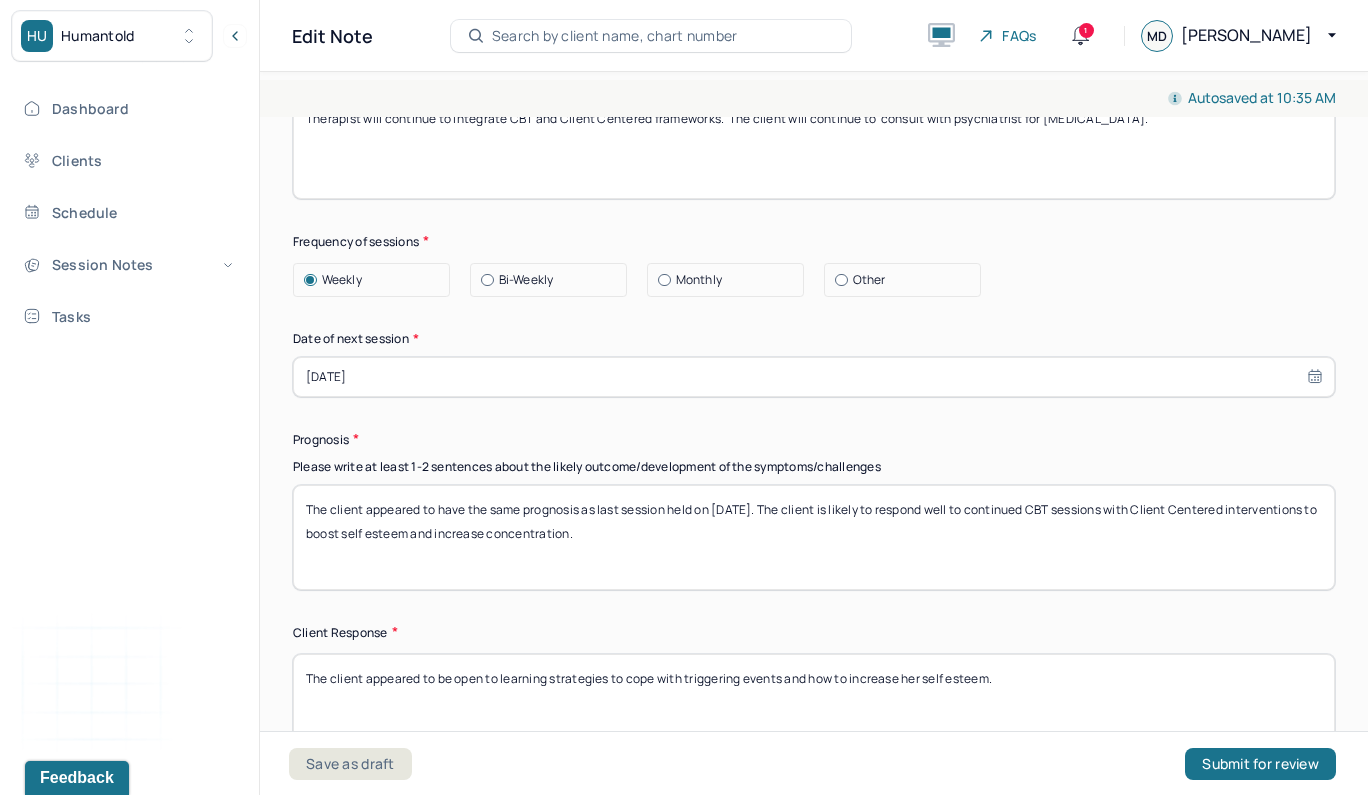 drag, startPoint x: 725, startPoint y: 534, endPoint x: 401, endPoint y: 526, distance: 324.09875 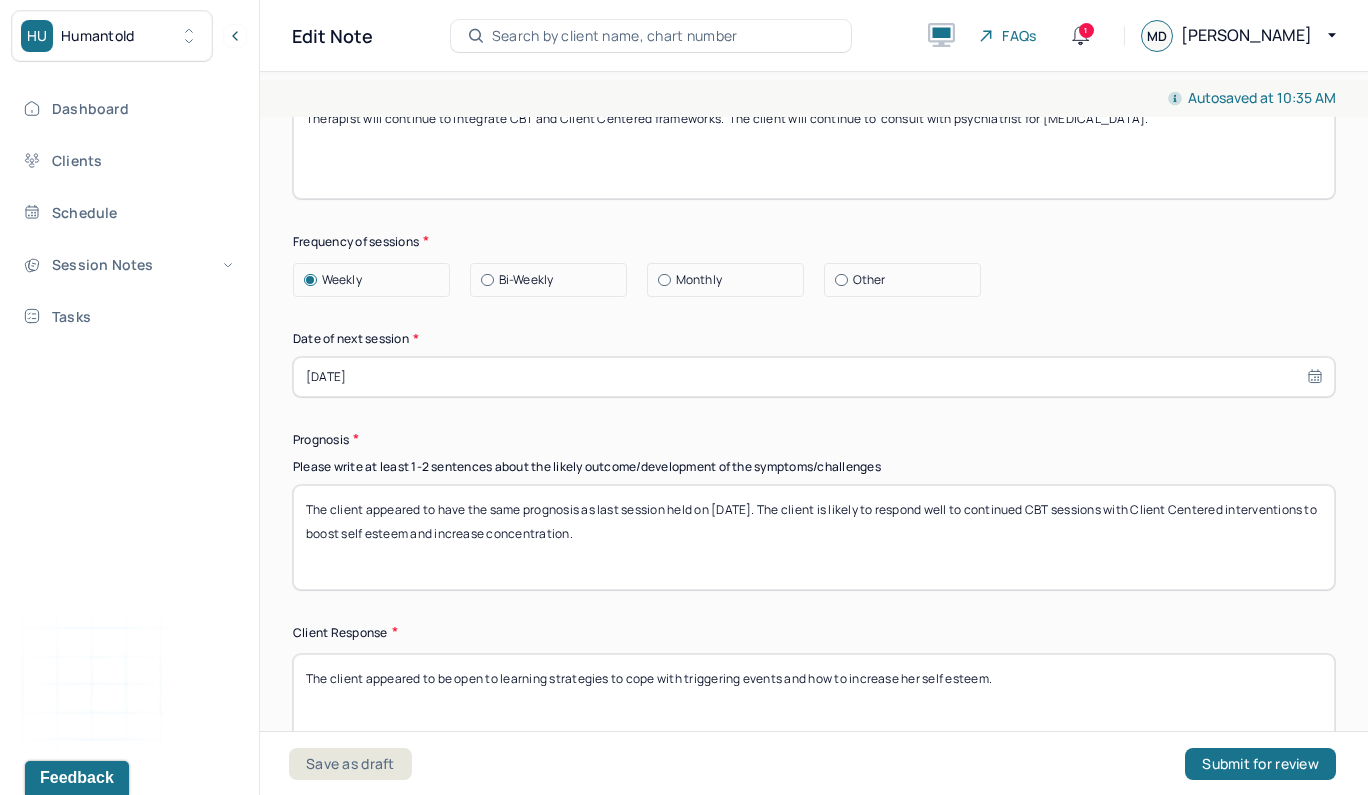 click on "The client appeared to have the same prognosis as last session held on [DATE]. The client is likely to respond well to continued CBT sessions with Client Centered interventions to boost self esteem and increase concentration." at bounding box center [814, 537] 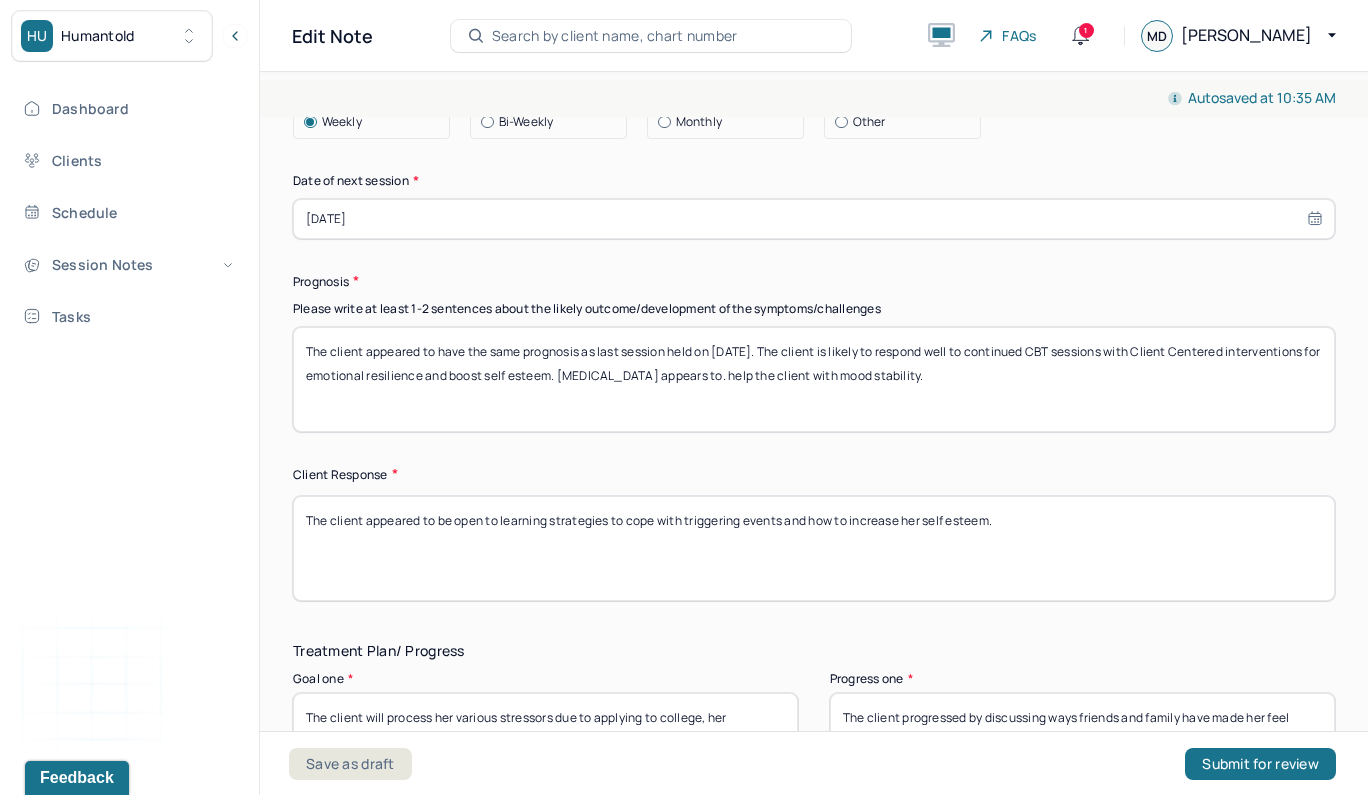 scroll, scrollTop: 3004, scrollLeft: 0, axis: vertical 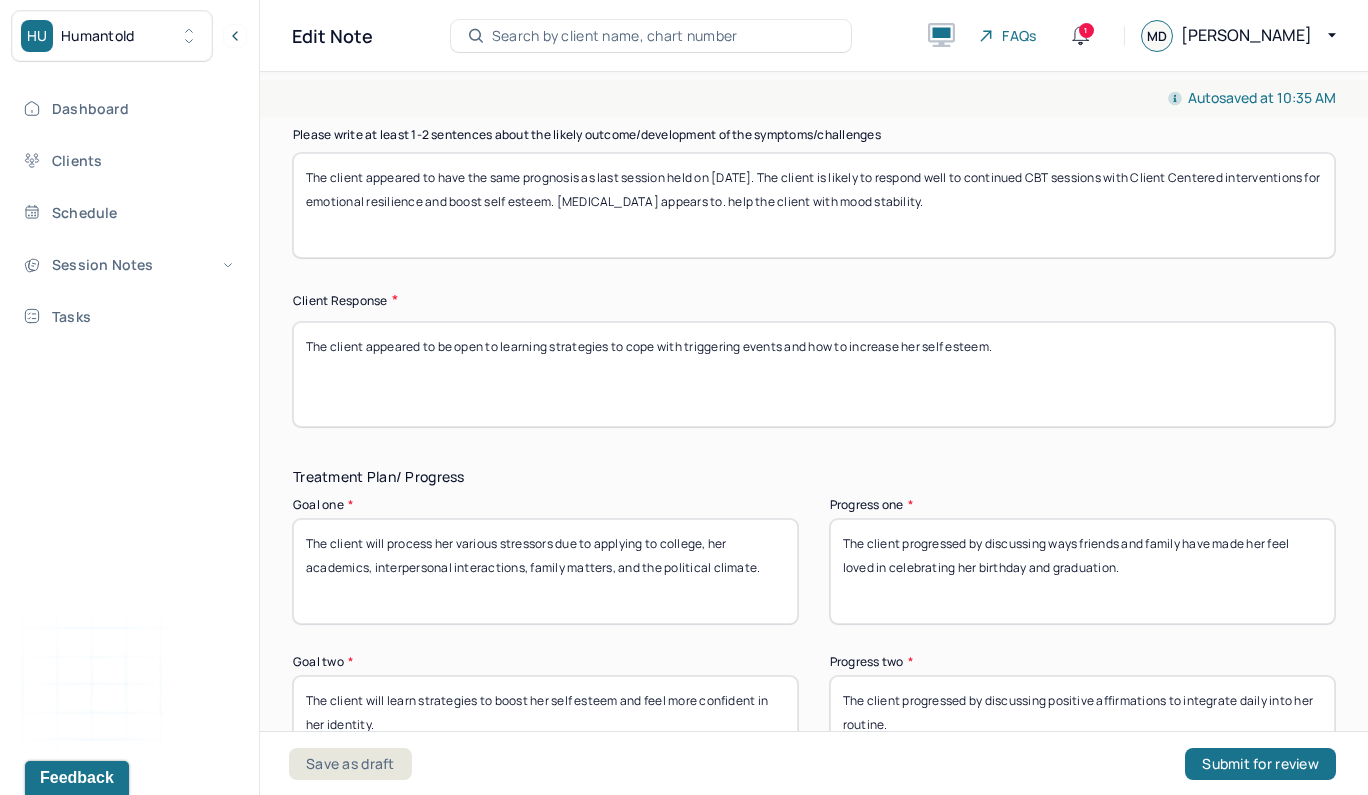 type on "The client appeared to have the same prognosis as last session held on [DATE]. The client is likely to respond well to continued CBT sessions with Client Centered interventions for emotional resilience and boost self esteem. [MEDICAL_DATA] appears to. help the client with mood stability." 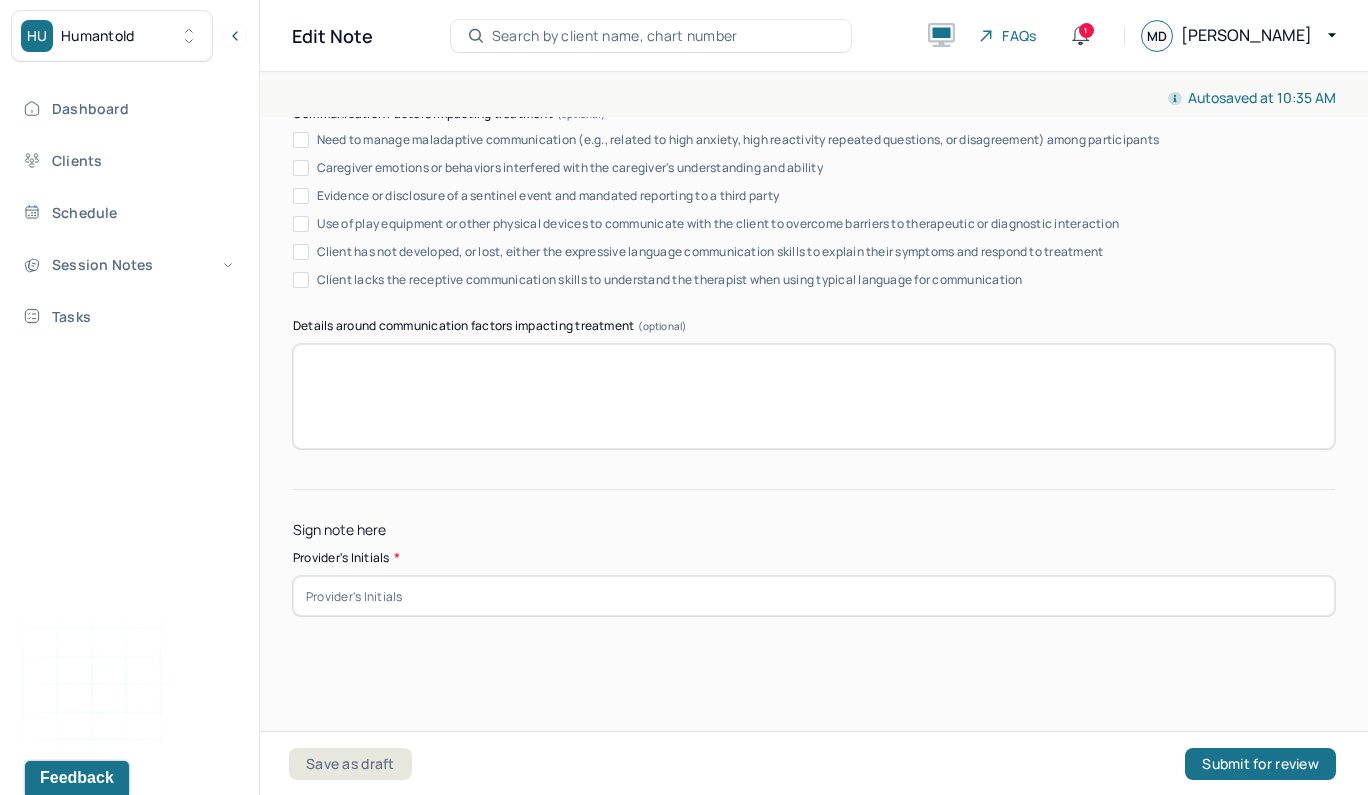 scroll, scrollTop: 3864, scrollLeft: 0, axis: vertical 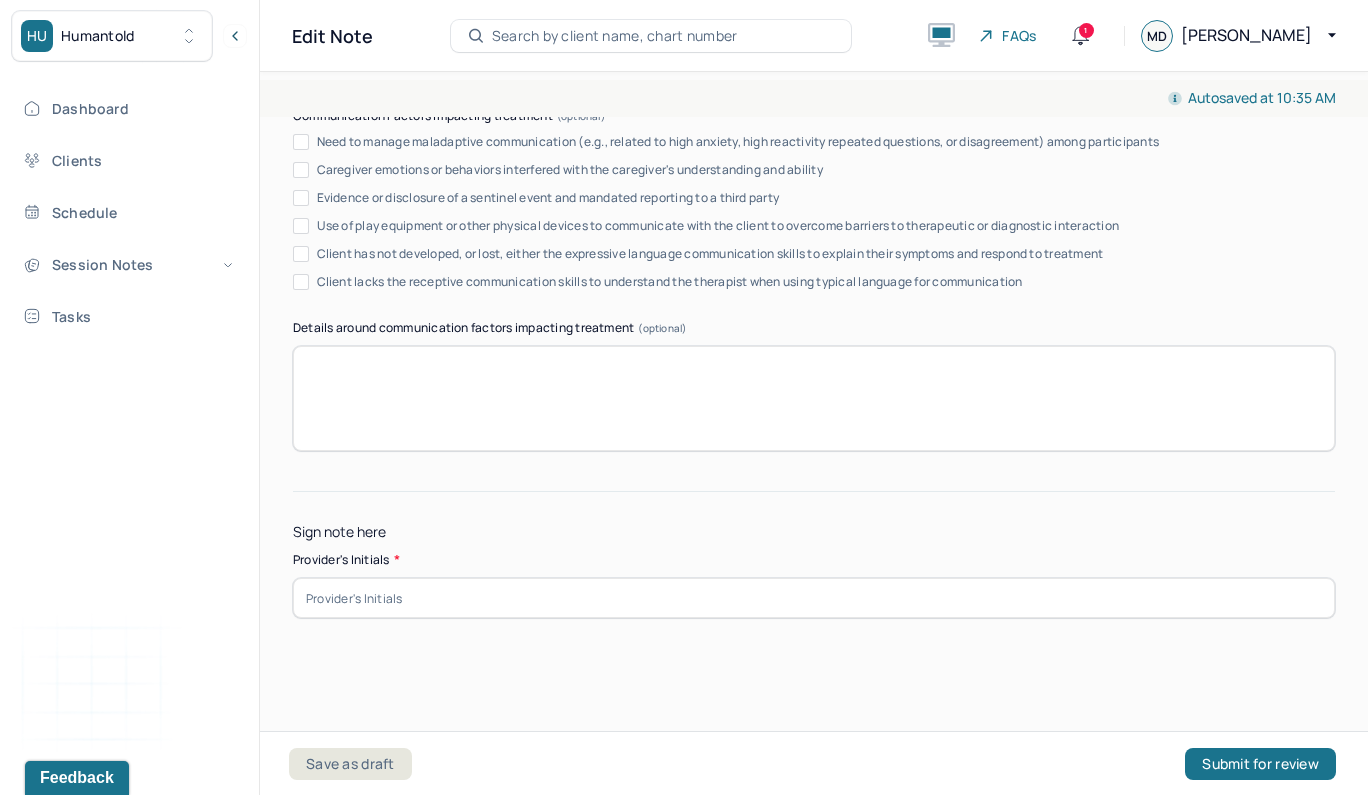 type on "The client appeared to be receptive overall to therapeutic interventions." 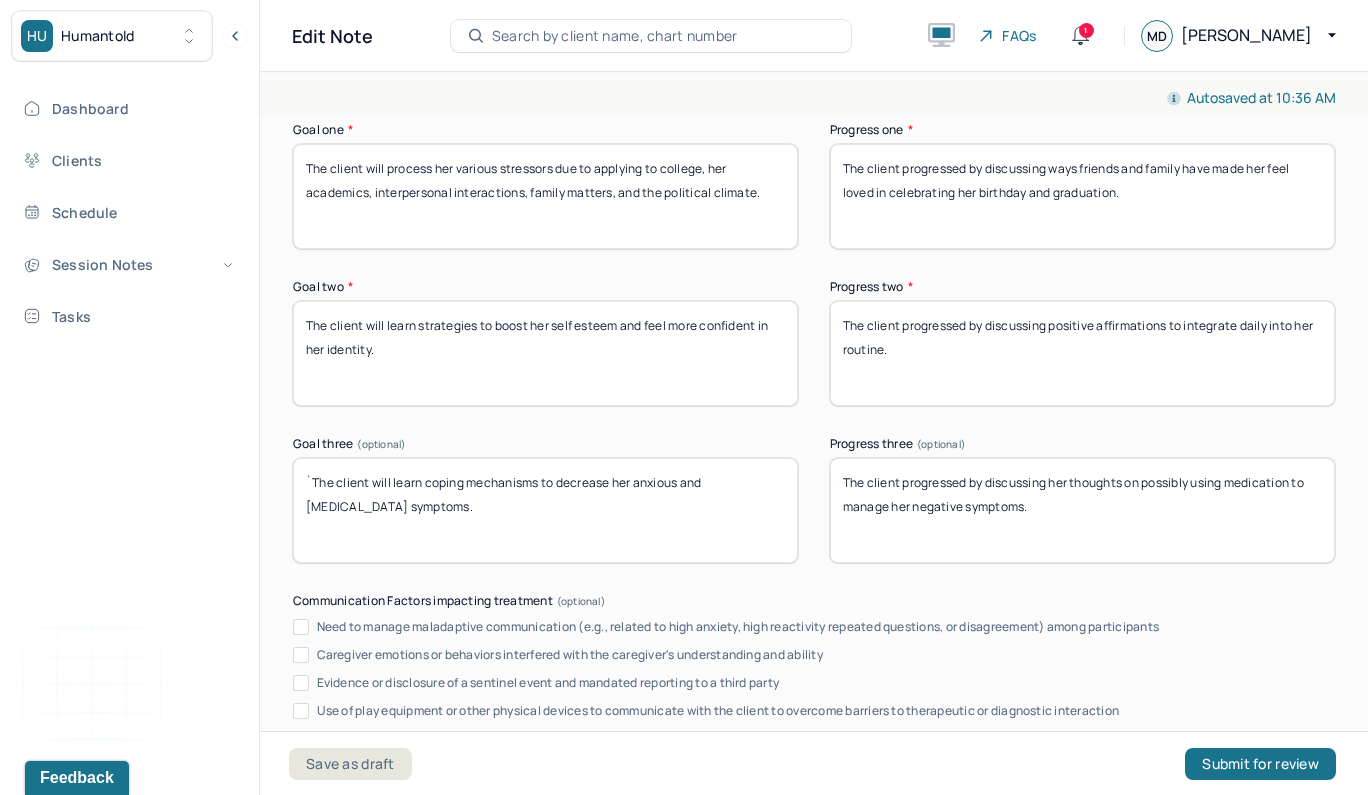 scroll, scrollTop: 3370, scrollLeft: 0, axis: vertical 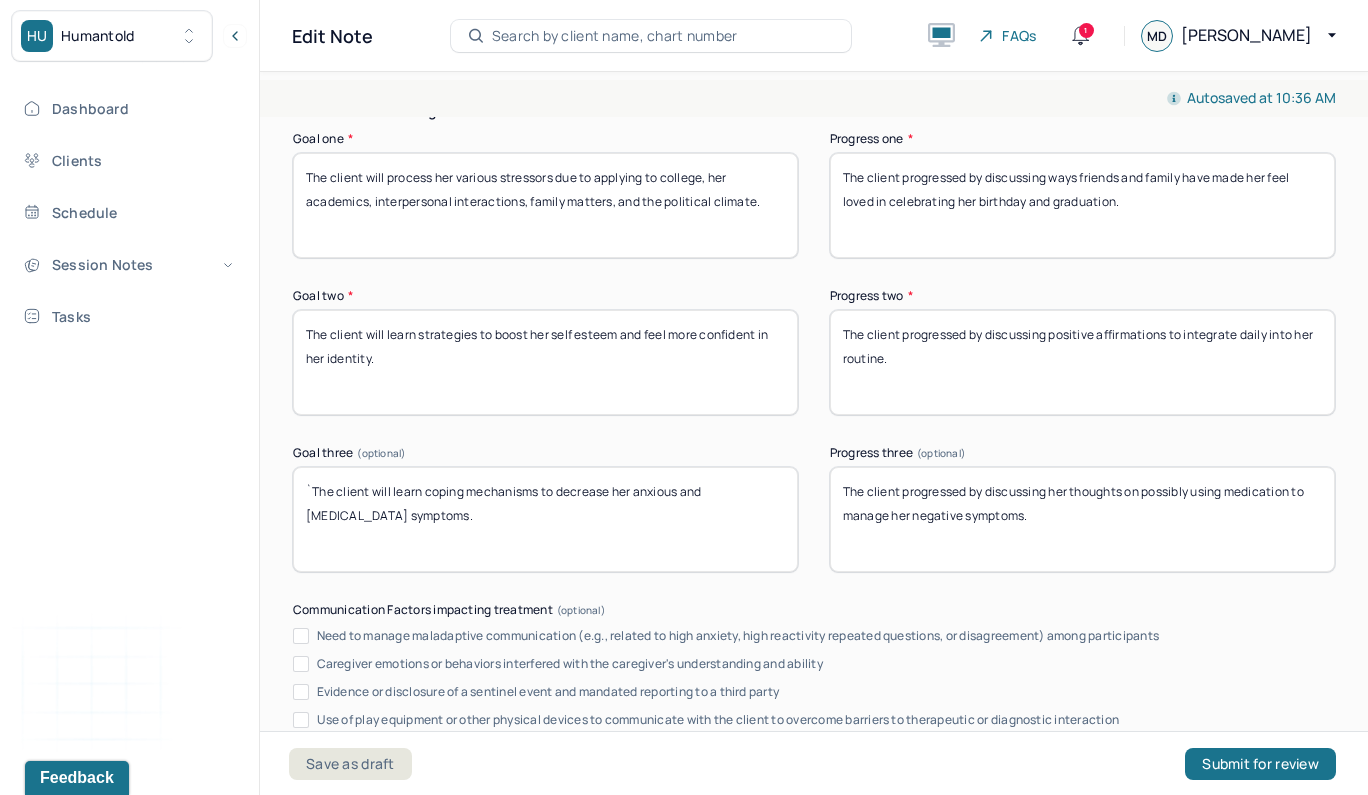 type on "MTD" 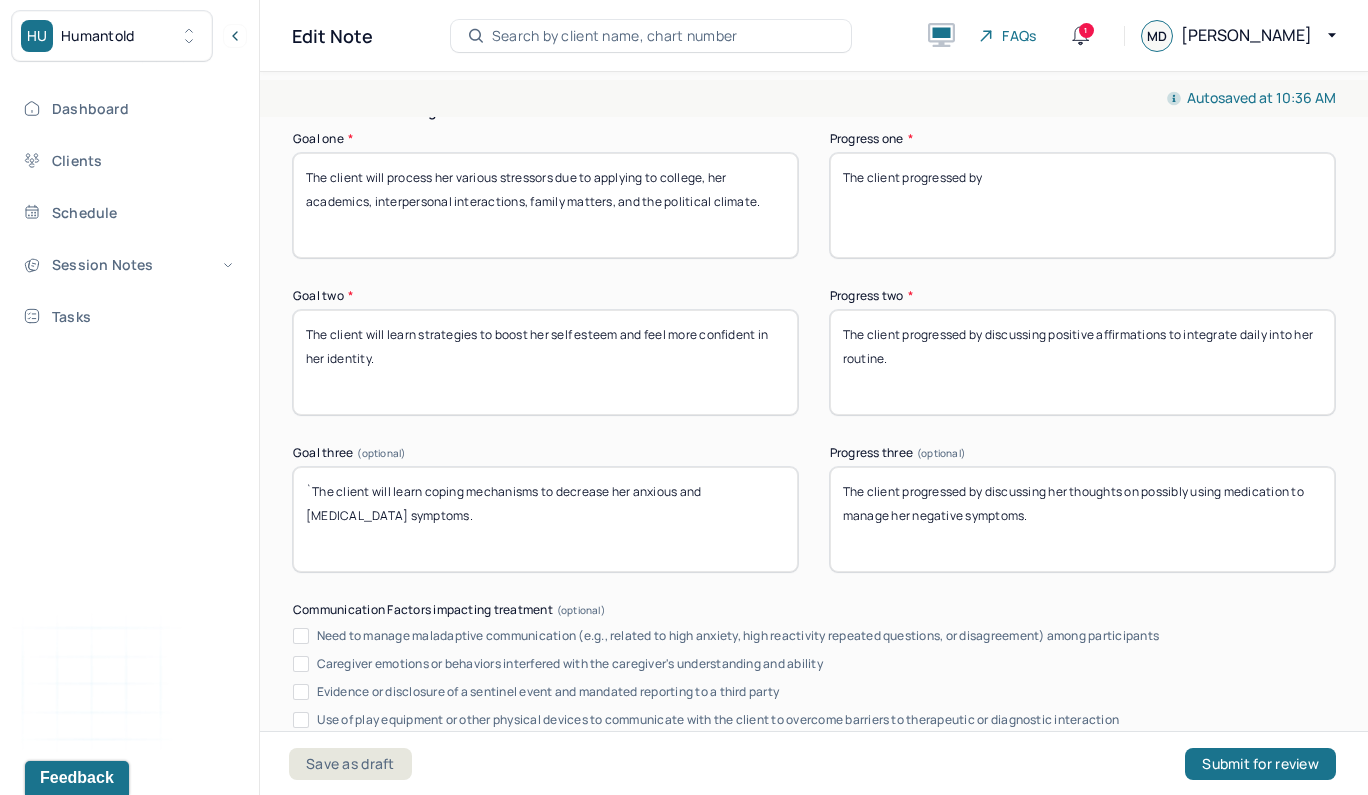 type on "The client progressed by" 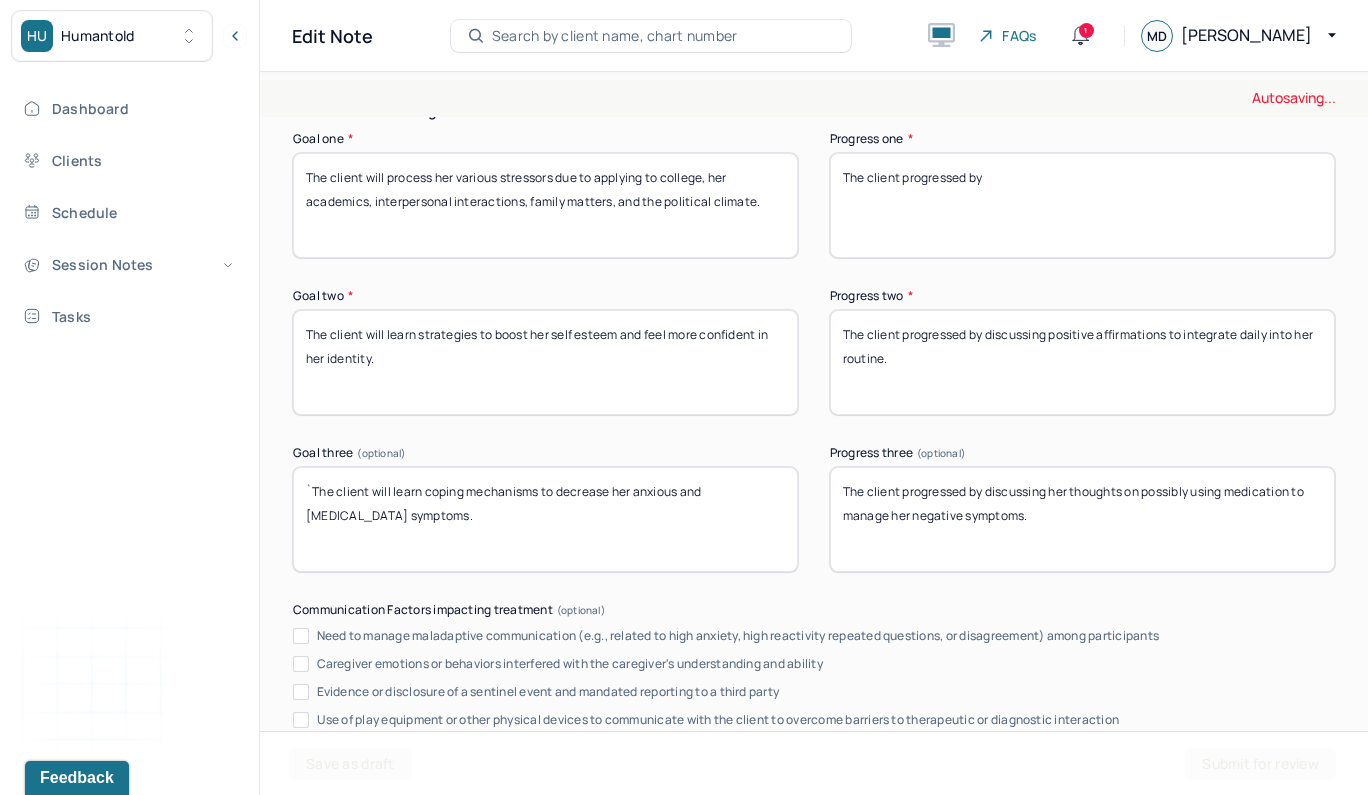 drag, startPoint x: 989, startPoint y: 325, endPoint x: 1149, endPoint y: 382, distance: 169.84993 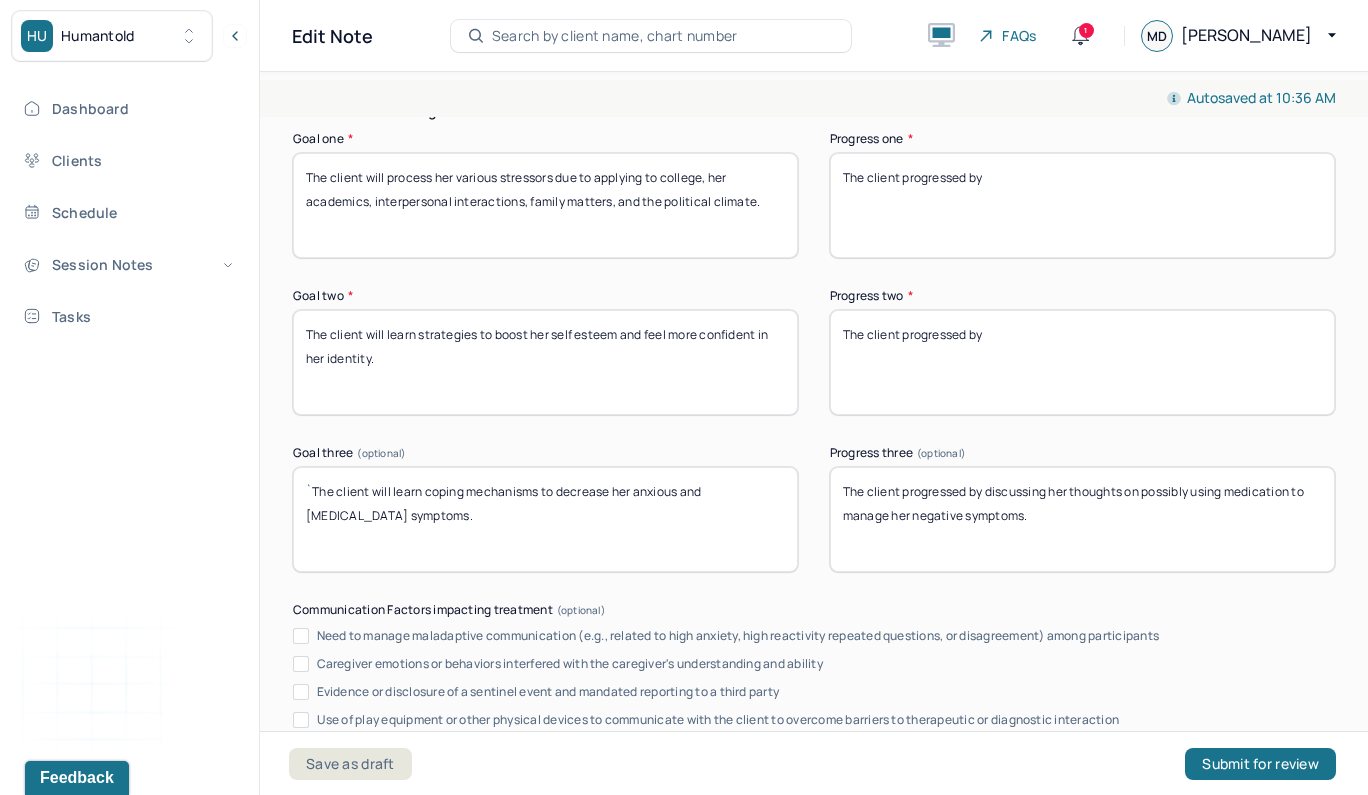 type on "The client progressed by" 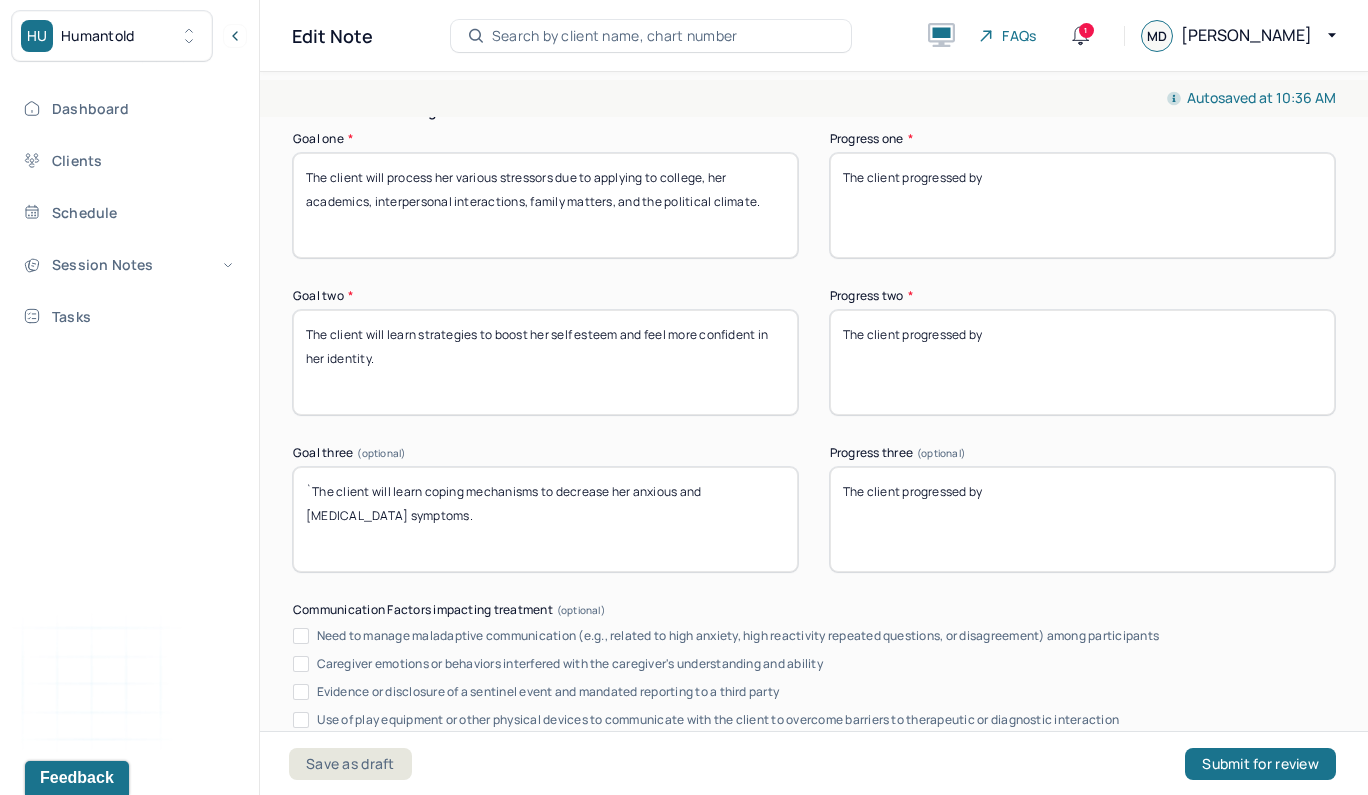 type on "The client progressed by" 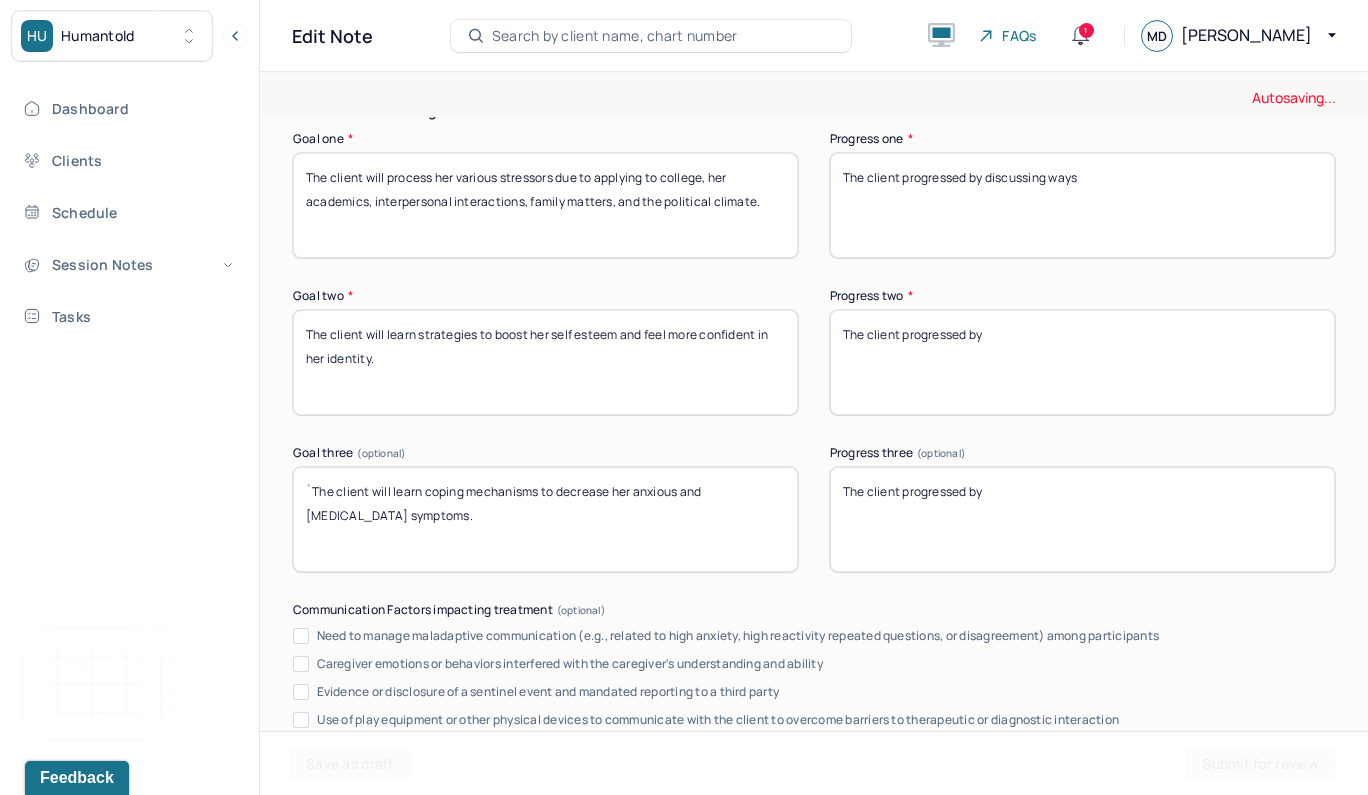 type on "The client progressed by discussing ways" 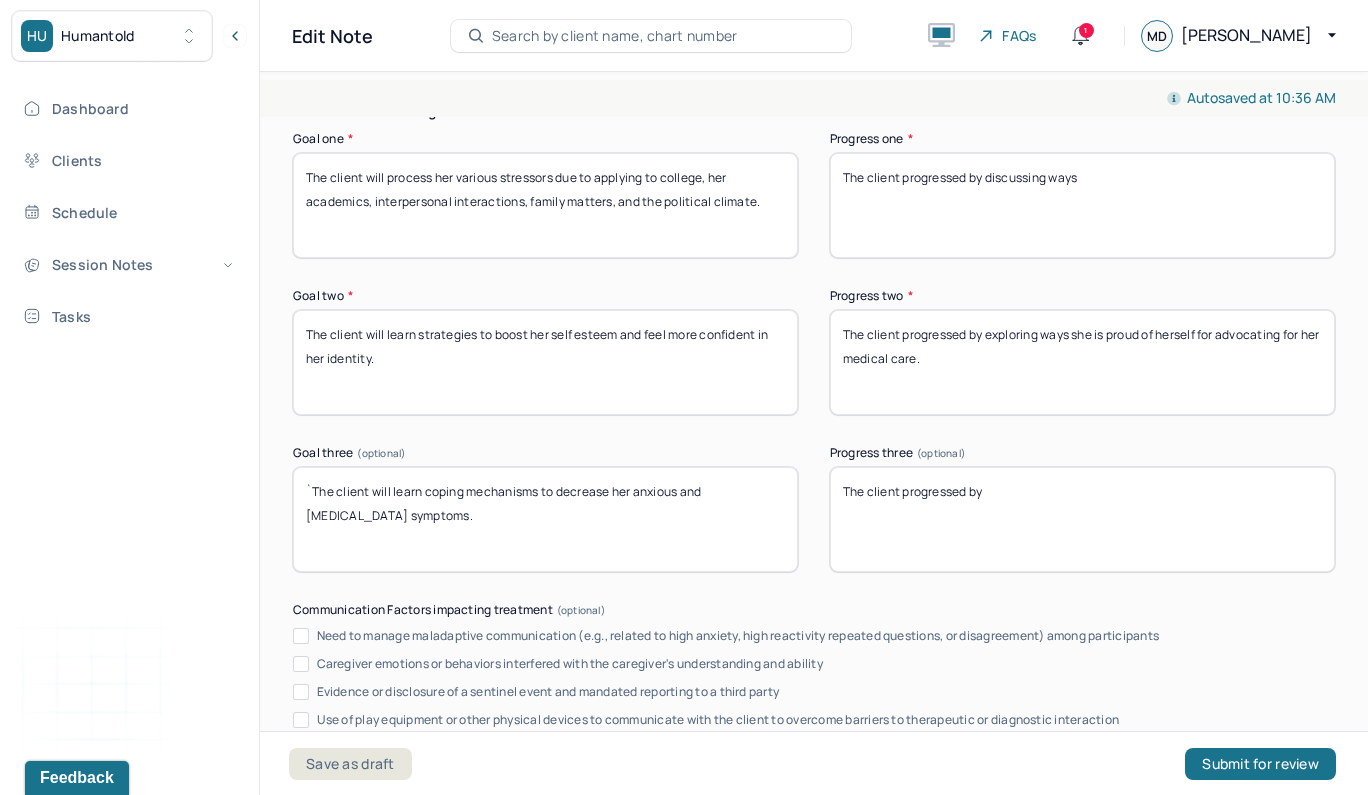 type on "The client progressed by exploring ways she is proud of herself for advocating for her medical care." 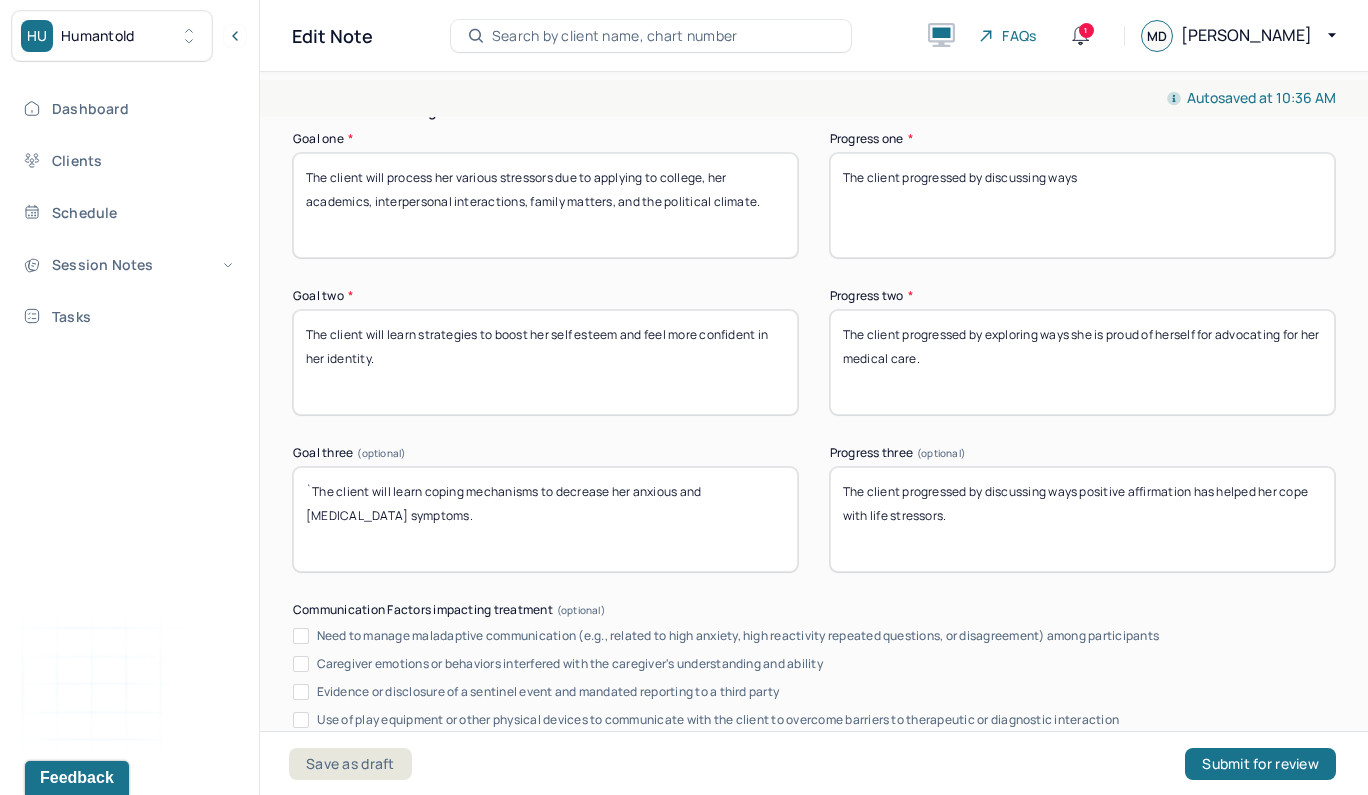 click on "The client progressed by discussing ways" at bounding box center (1082, 205) 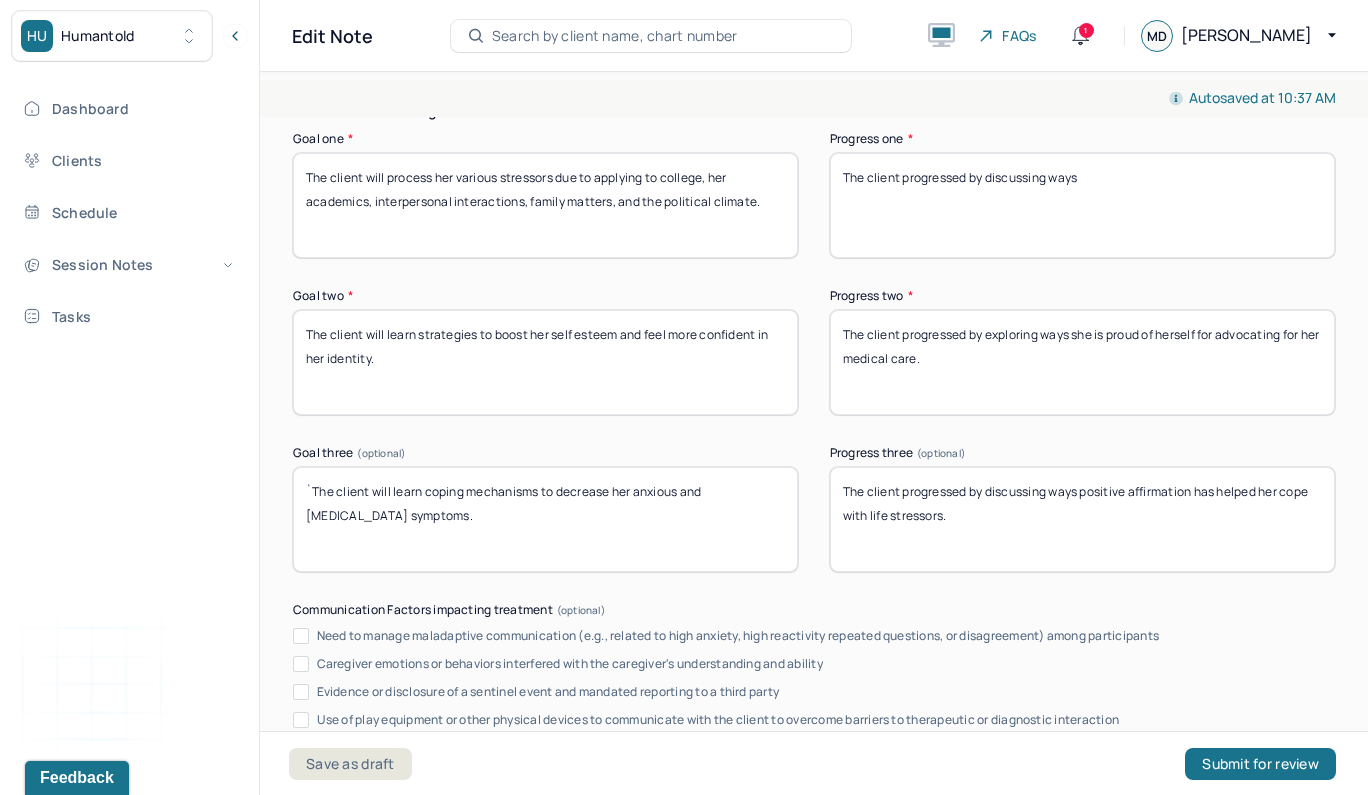 click on "The client progressed by discussing ways positive affirmation has helped her cope with life stressors." at bounding box center (1082, 519) 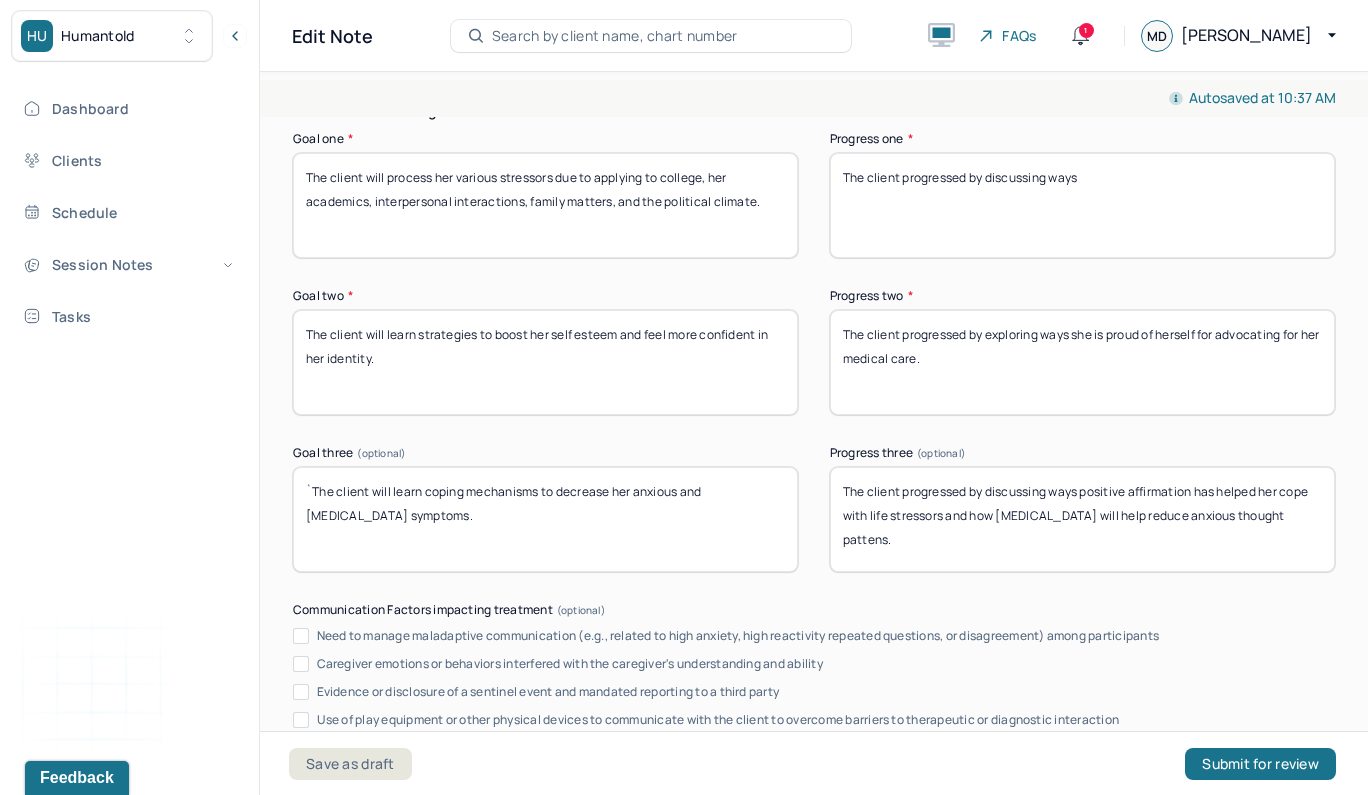 click on "The client progressed by discussing ways" at bounding box center (1082, 205) 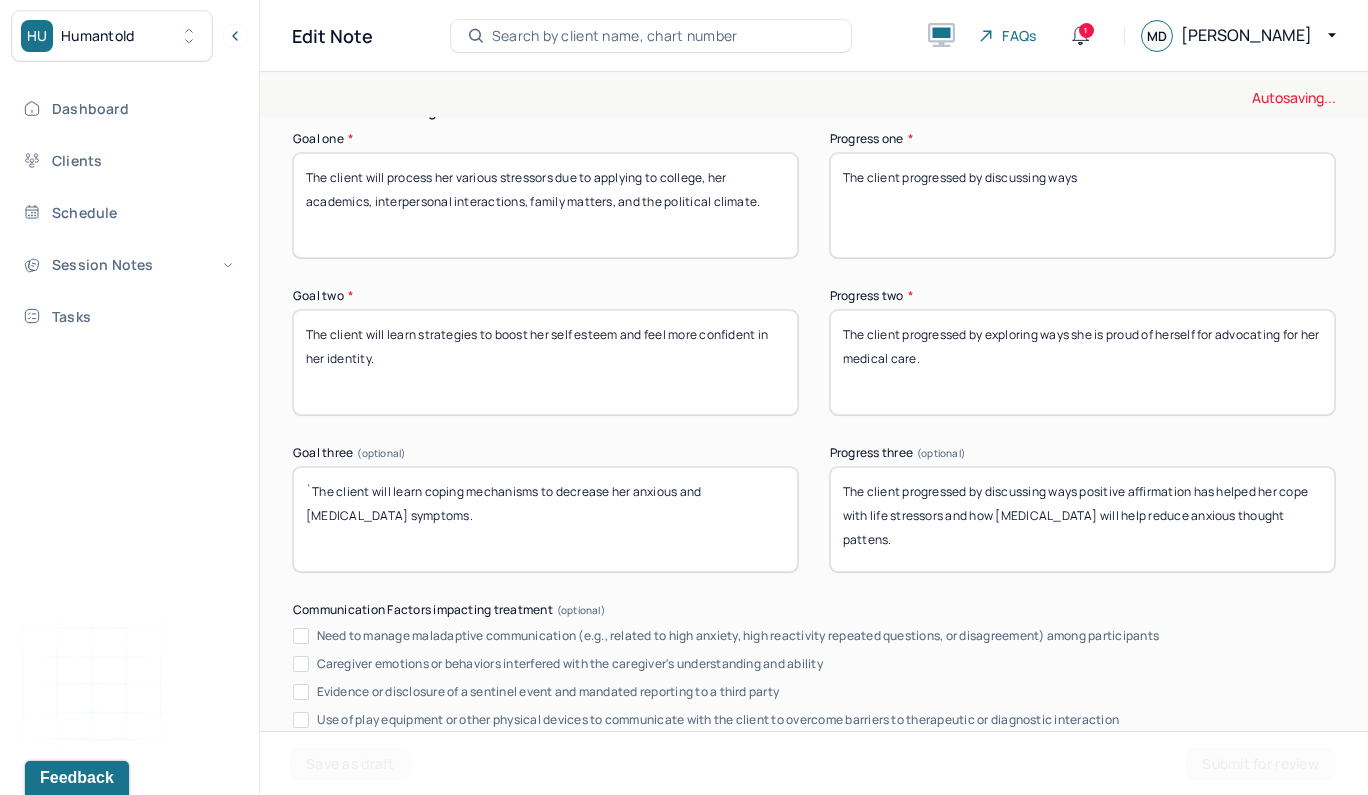 click on "The client progressed by discussing ways positive affirmation has helped her cope with life stressors." at bounding box center (1082, 519) 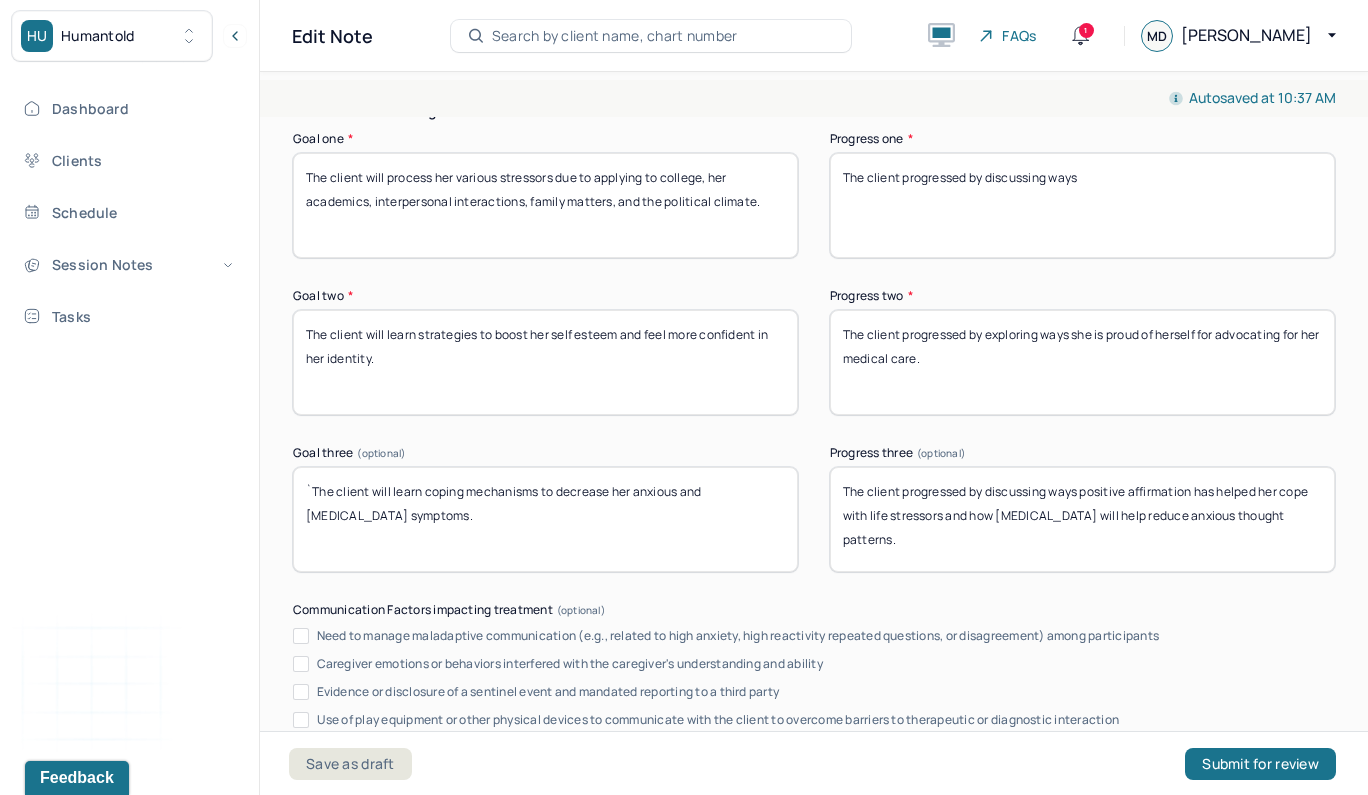 type on "The client progressed by discussing ways positive affirmation has helped her cope with life stressors and how [MEDICAL_DATA] will help reduce anxious thought patterns." 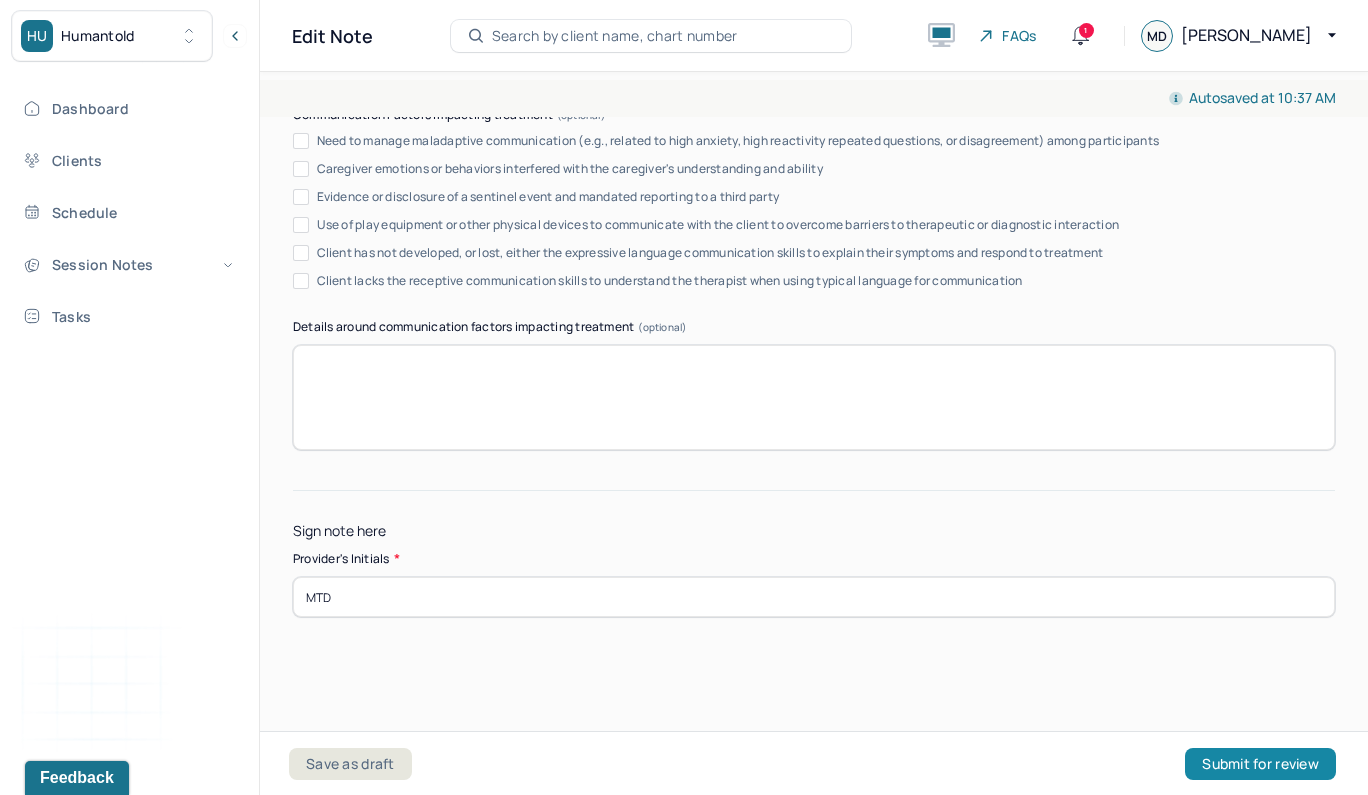 scroll, scrollTop: 3864, scrollLeft: 0, axis: vertical 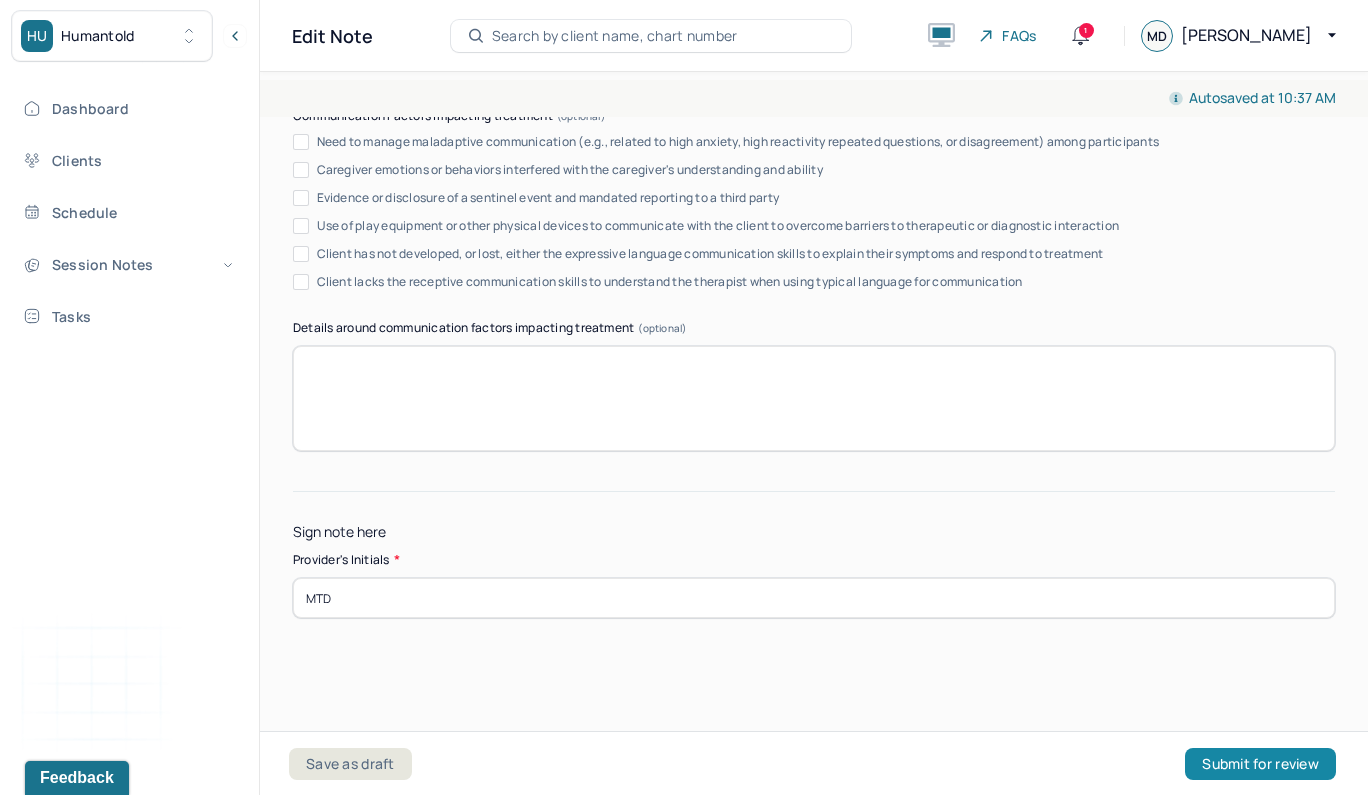 type on "The client progressed by discussing her feelings of her summer routine and her plan to take college courses in the summer." 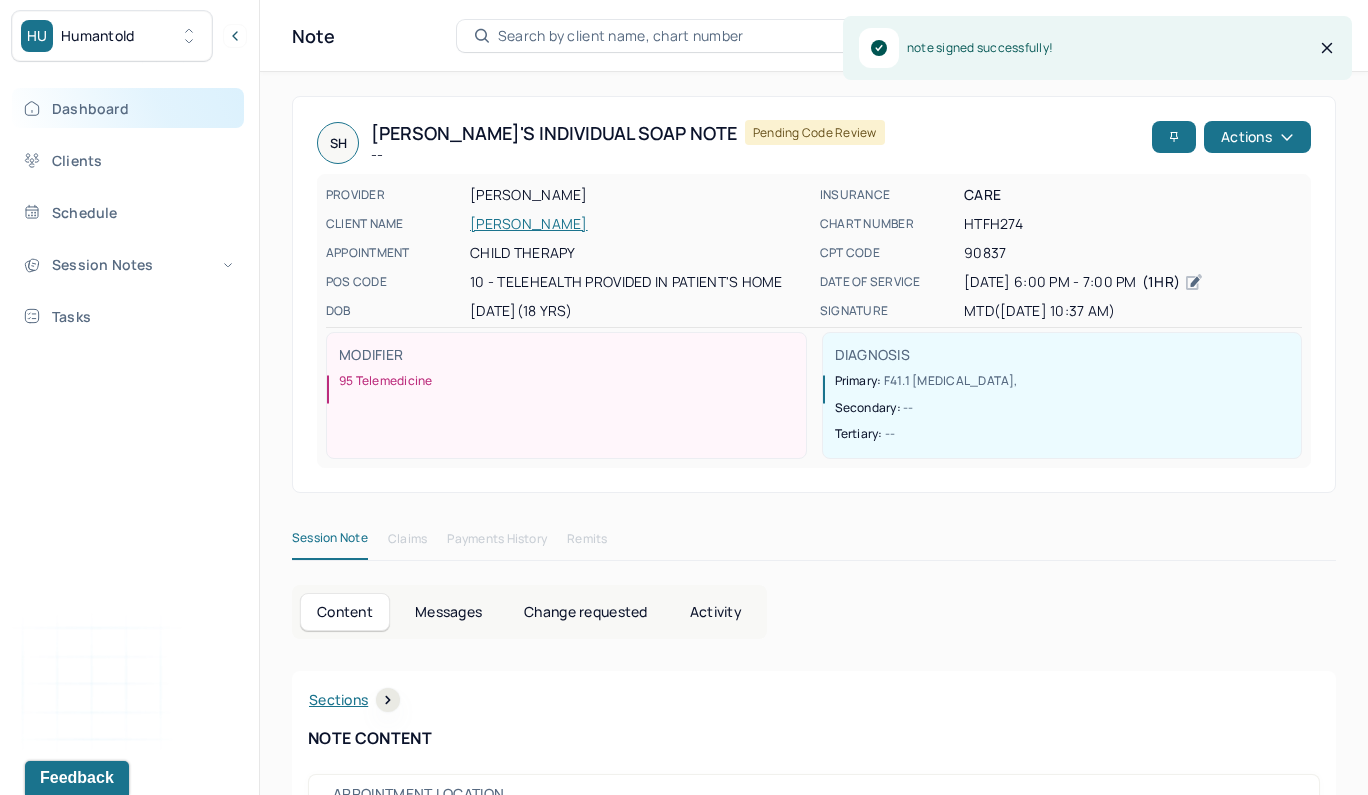 click on "Dashboard" at bounding box center [128, 108] 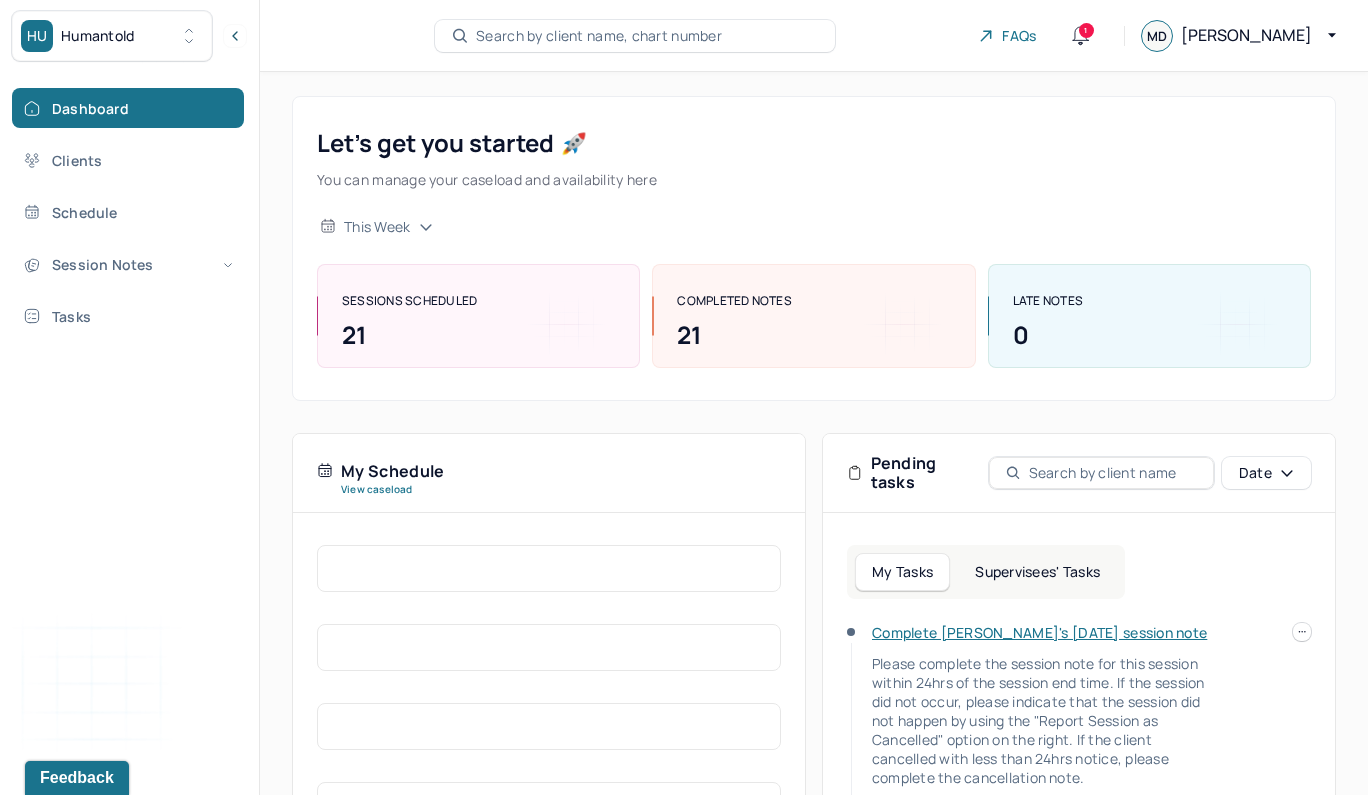 click on "Complete [PERSON_NAME]'s [DATE] session note" at bounding box center (1039, 632) 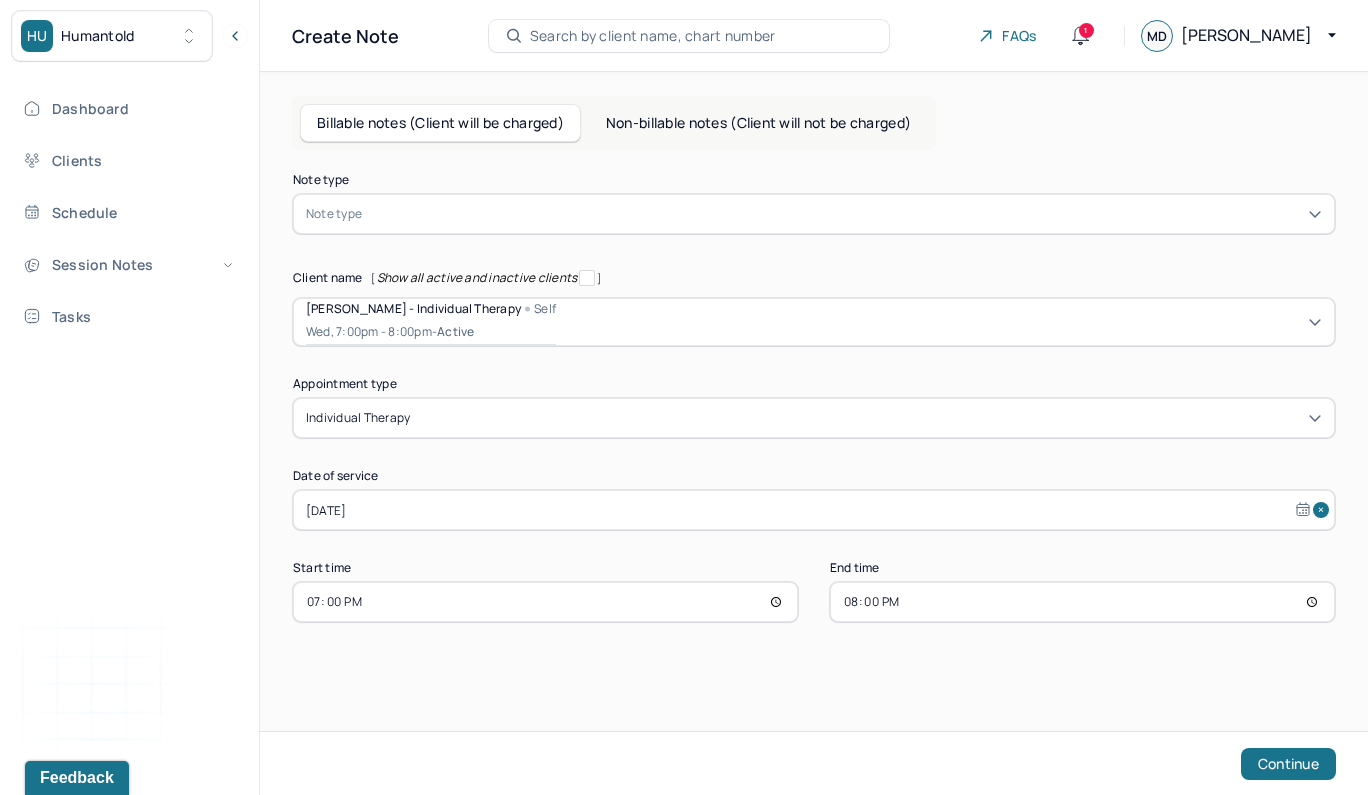 click at bounding box center [844, 214] 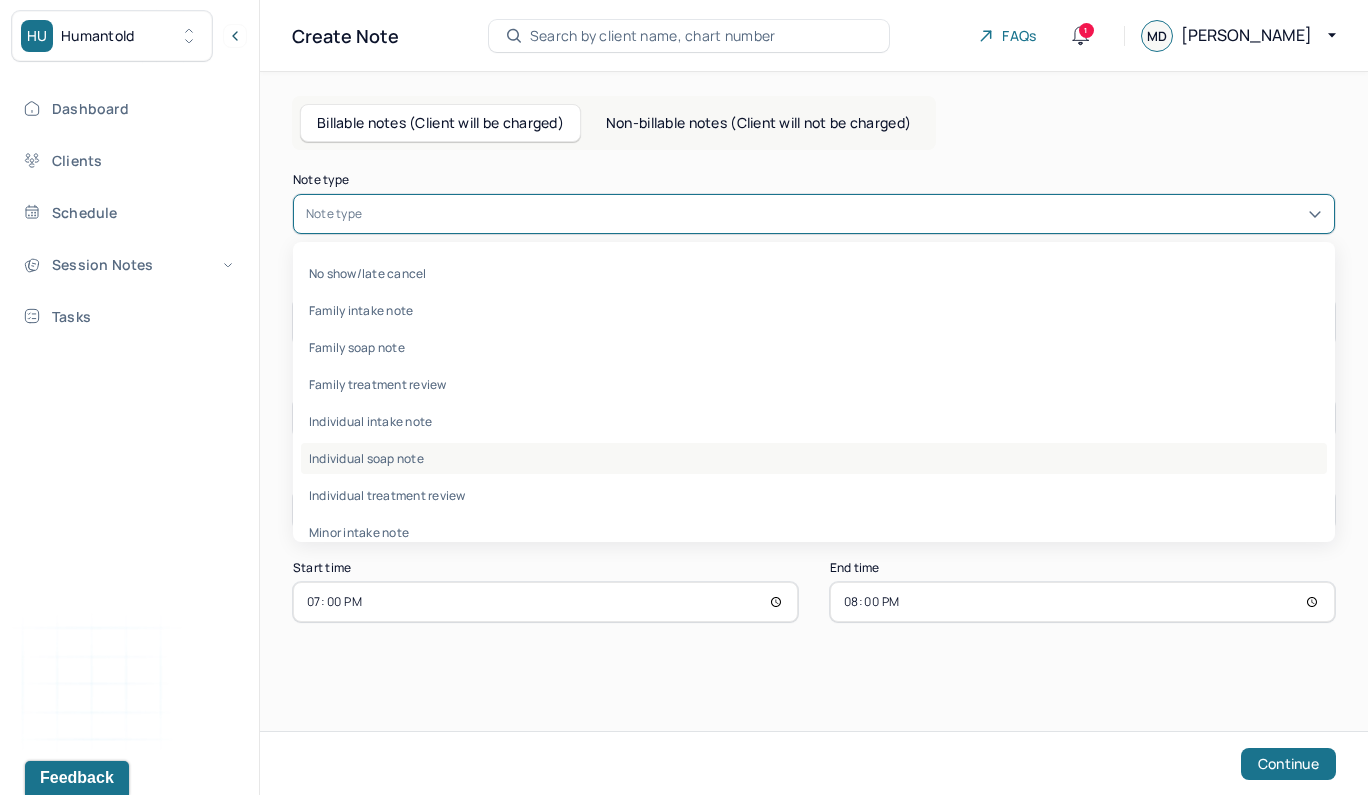 click on "Individual soap note" at bounding box center [814, 458] 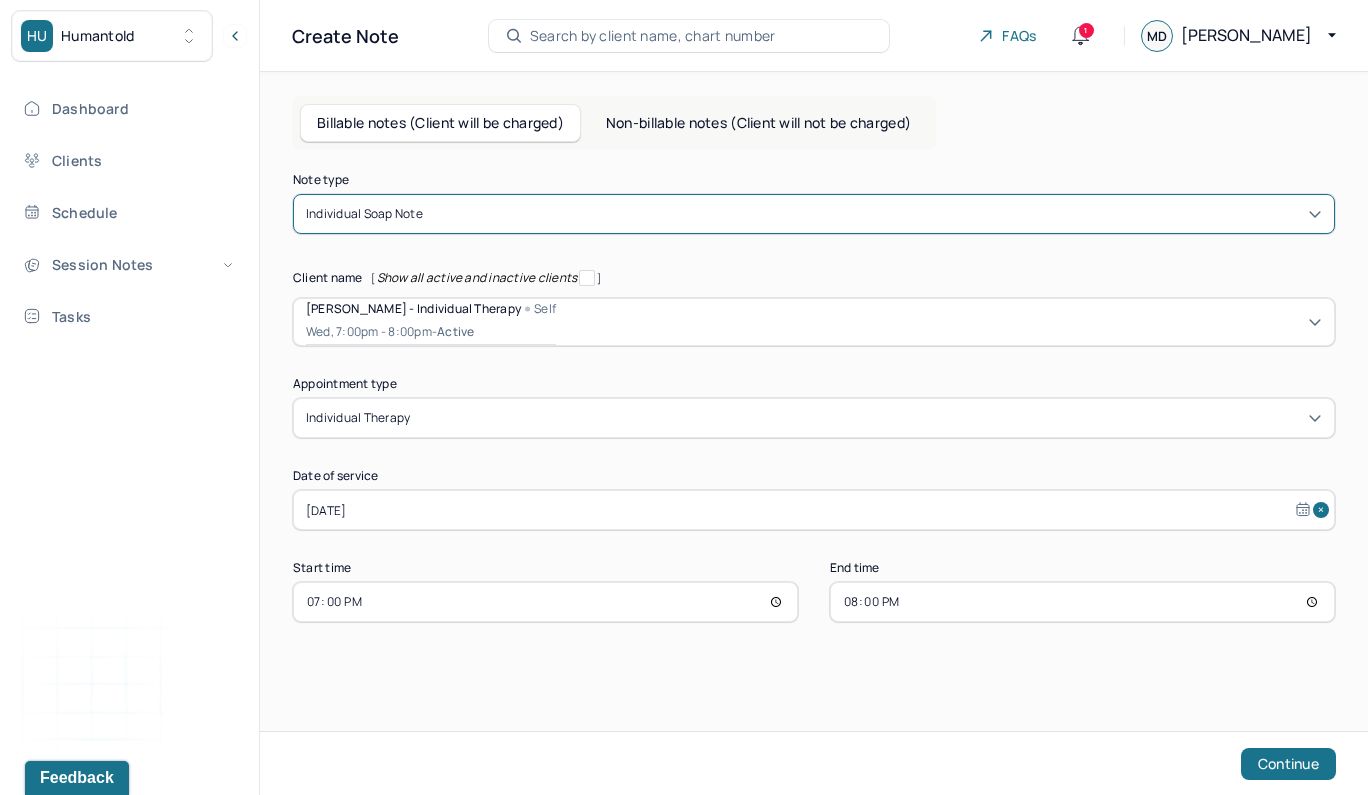 select on "6" 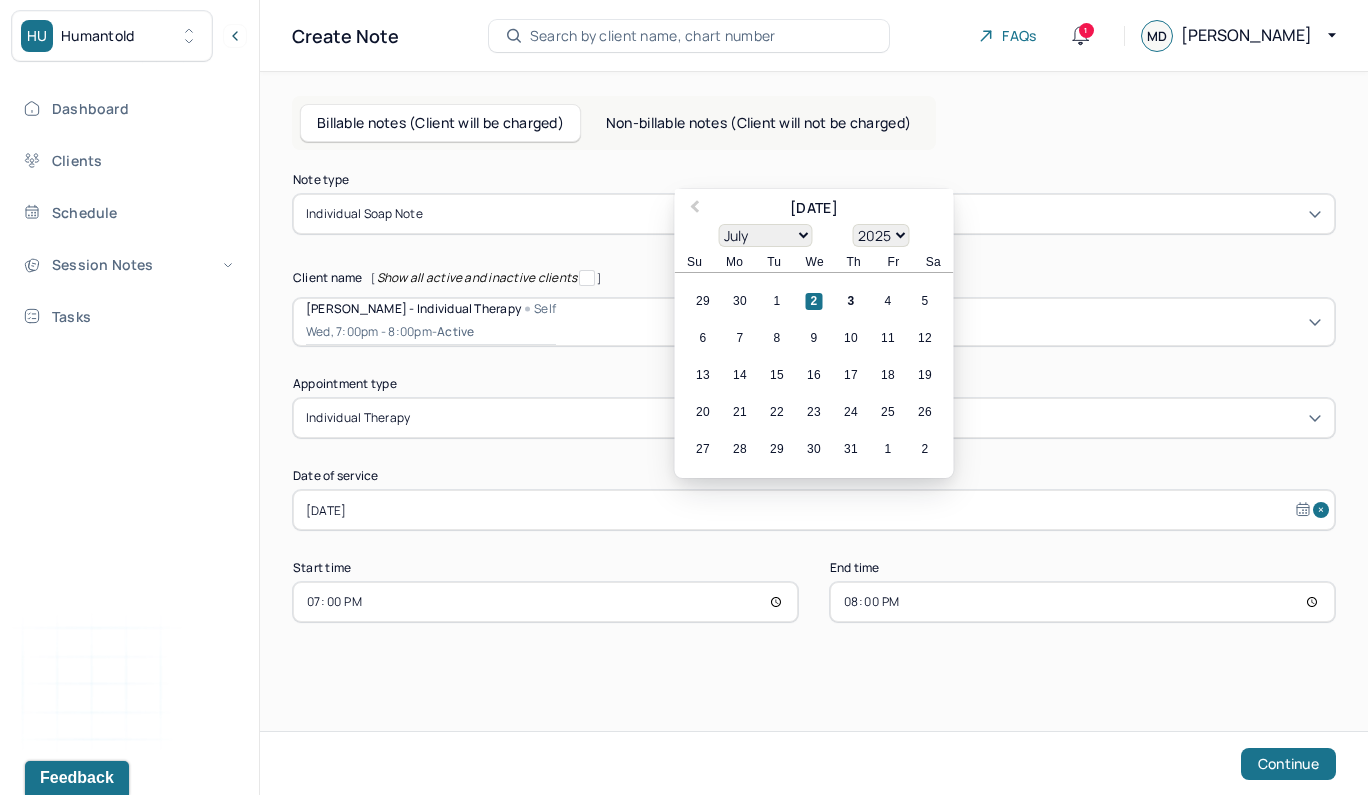 click on "[DATE]" at bounding box center [814, 510] 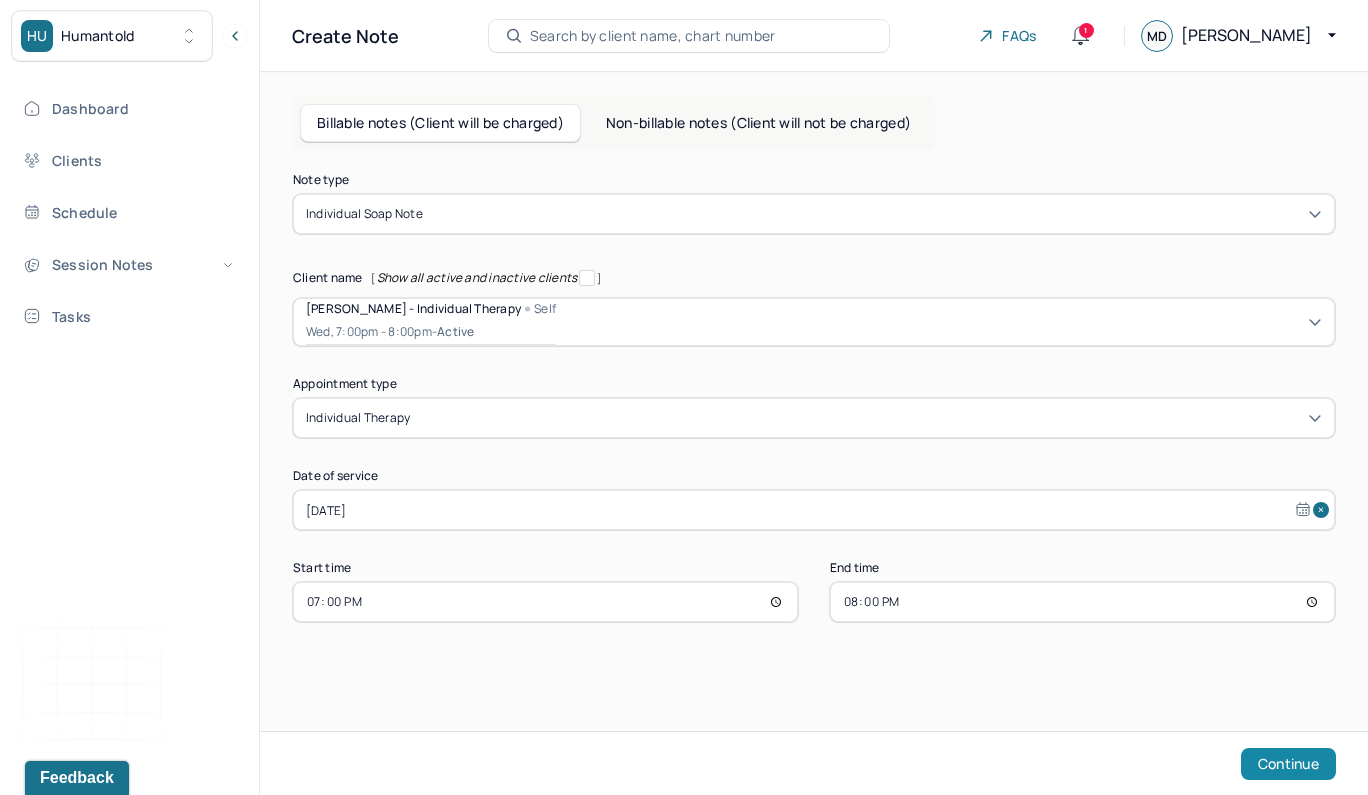click on "Continue" at bounding box center (1288, 764) 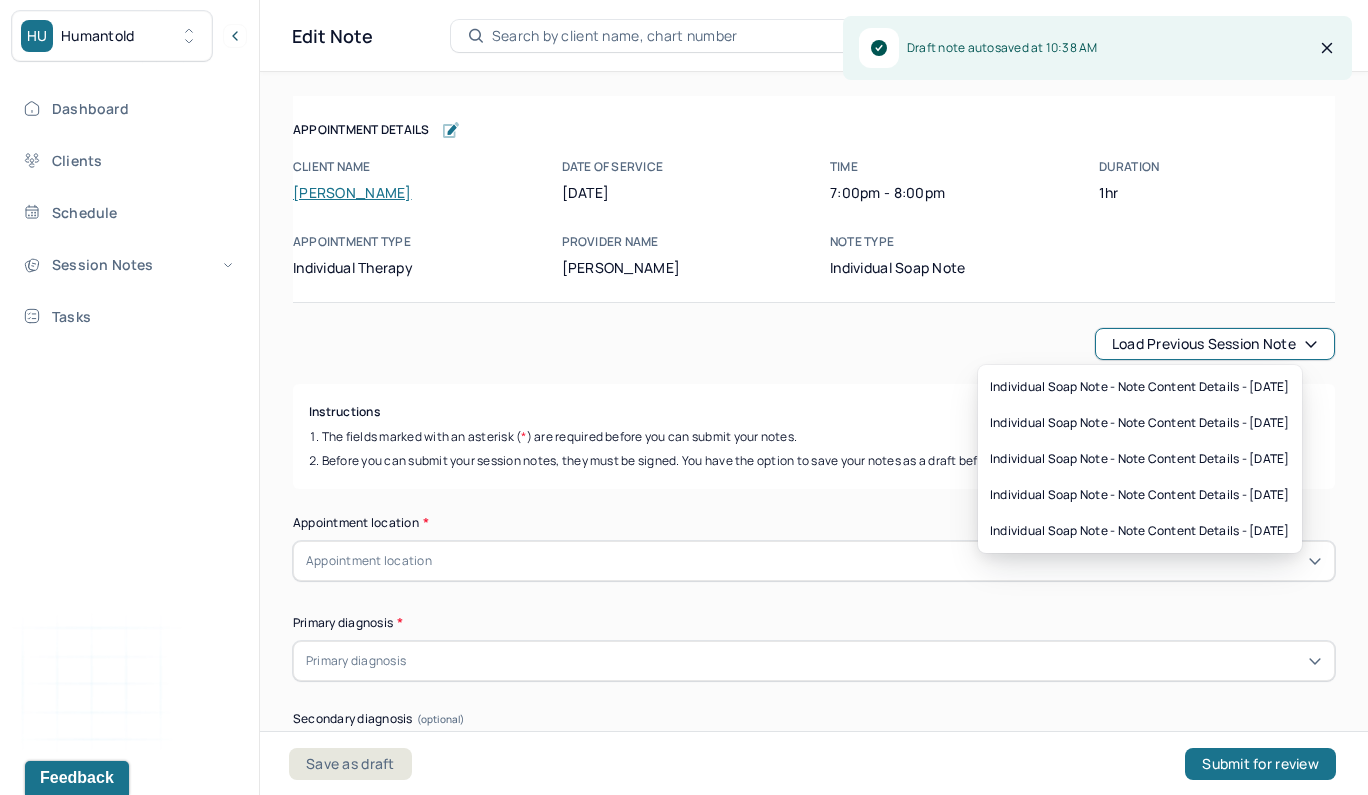 click on "Load previous session note" at bounding box center (1215, 344) 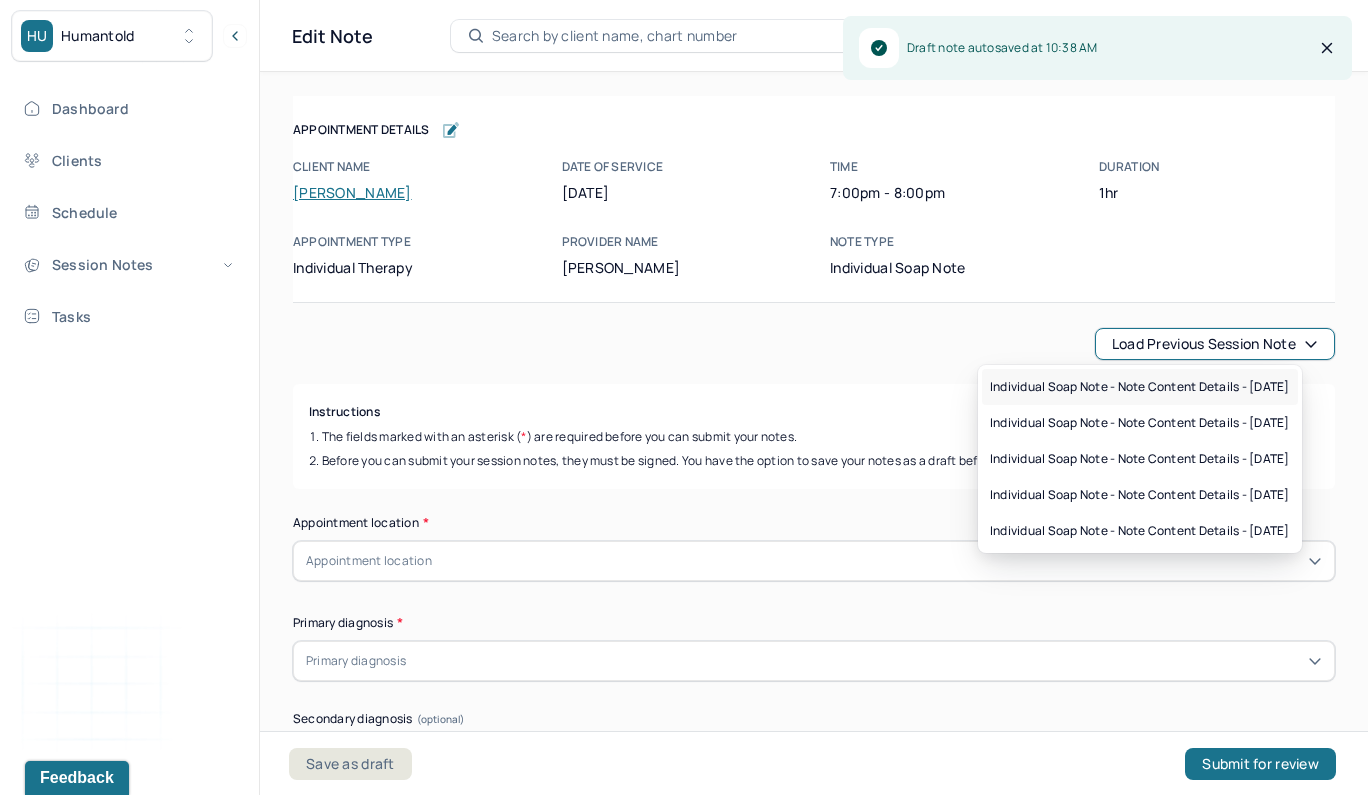 click on "Individual soap note   - Note content Details -   [DATE]" at bounding box center (1140, 387) 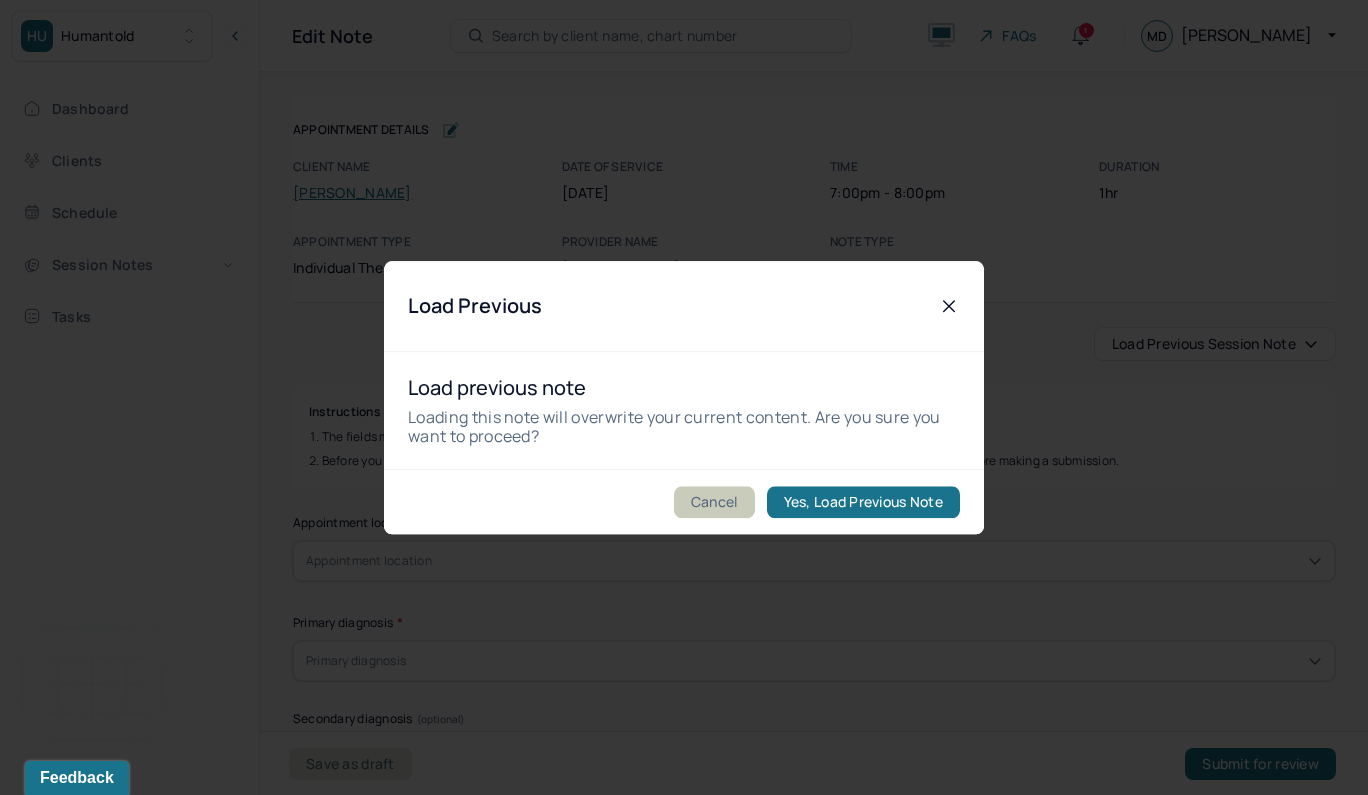 click on "Cancel" at bounding box center (714, 502) 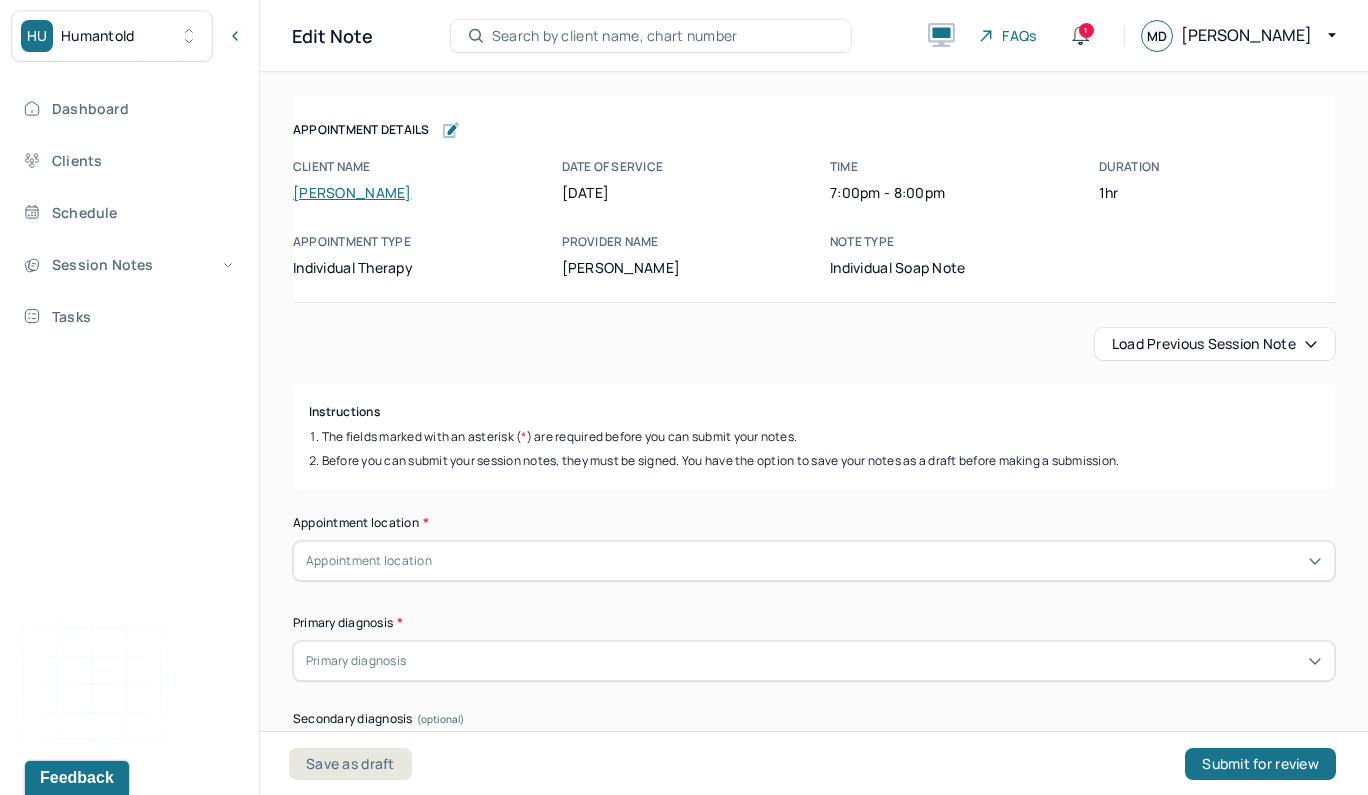 scroll, scrollTop: 0, scrollLeft: 0, axis: both 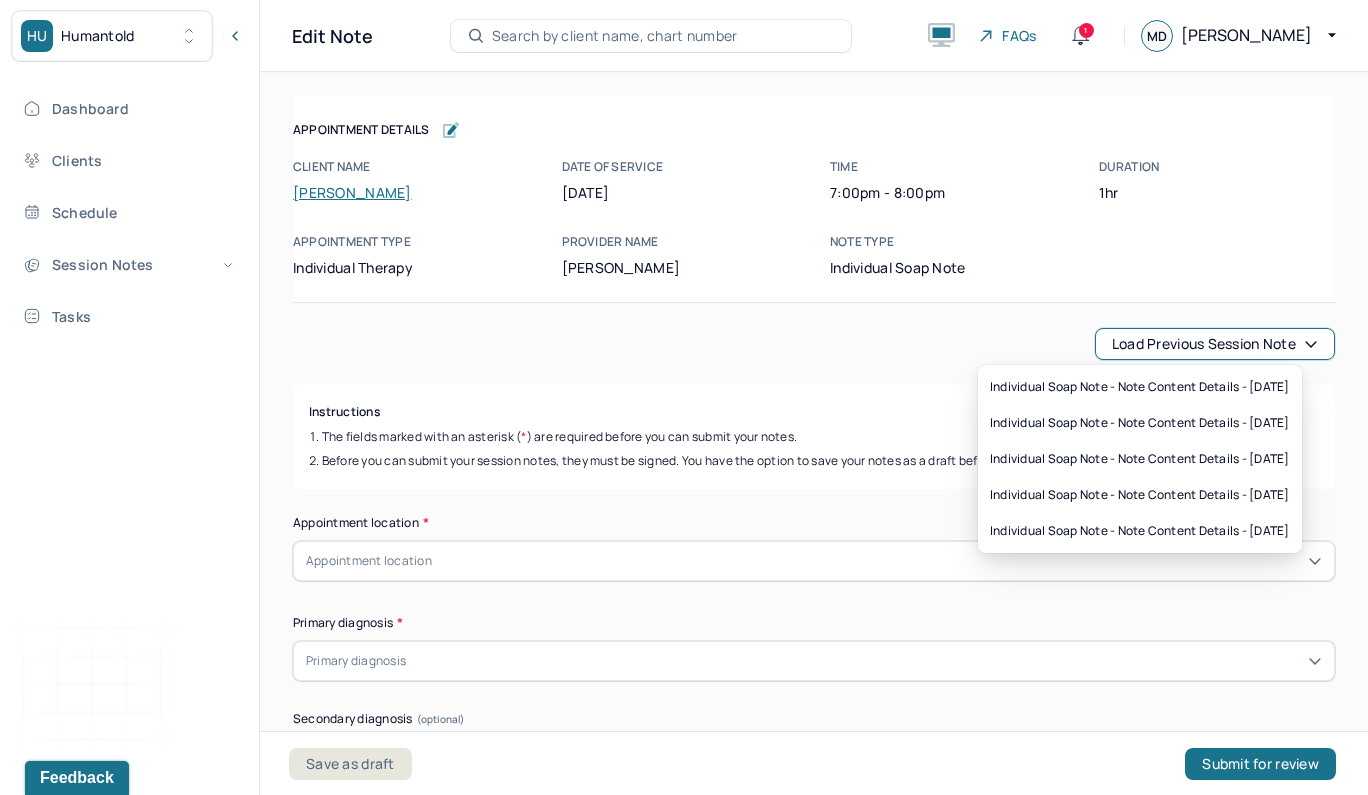 click on "Load previous session note" at bounding box center [1215, 344] 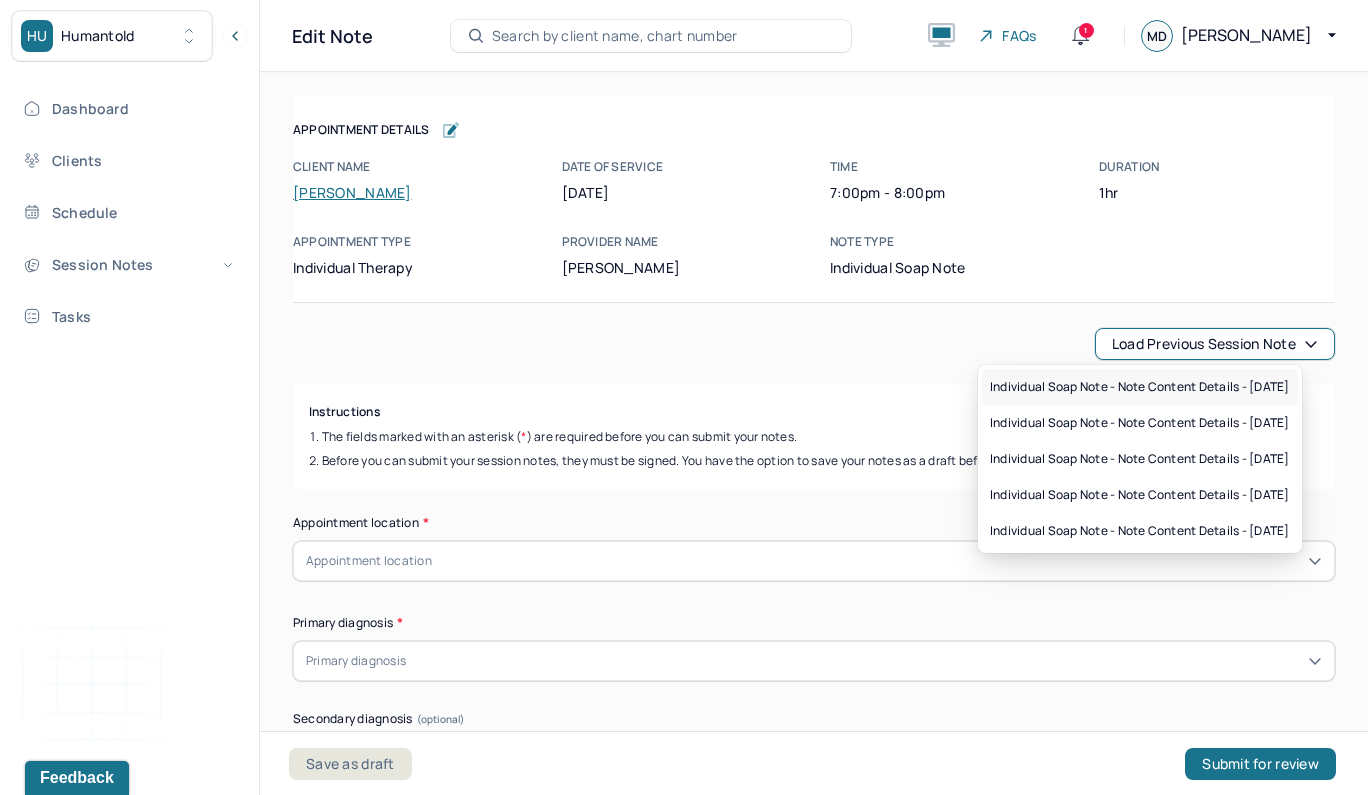 click on "Individual soap note   - Note content Details -   [DATE]" at bounding box center (1140, 387) 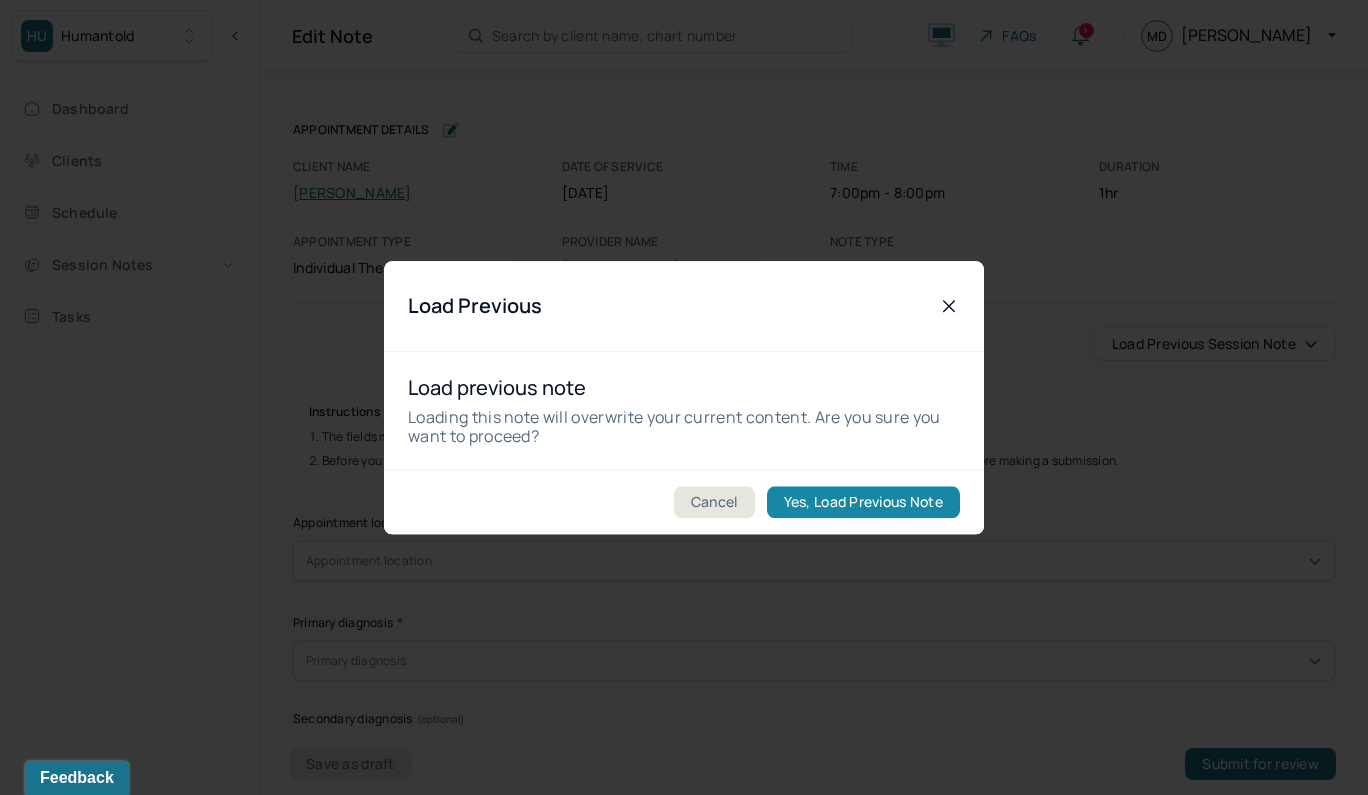 click on "Yes, Load Previous Note" at bounding box center [863, 502] 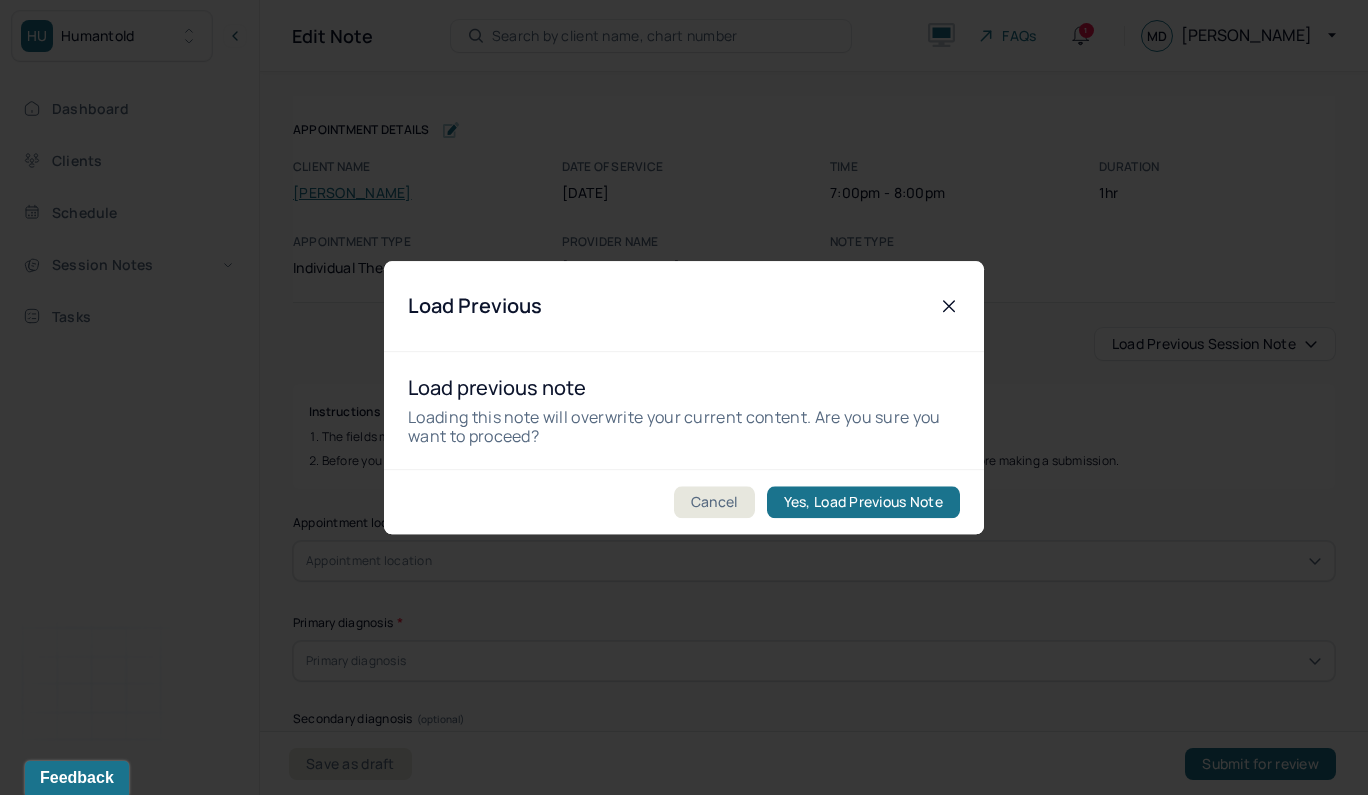 type on "The client reported wanting to learn strategies to improve her coping with her current life stressors." 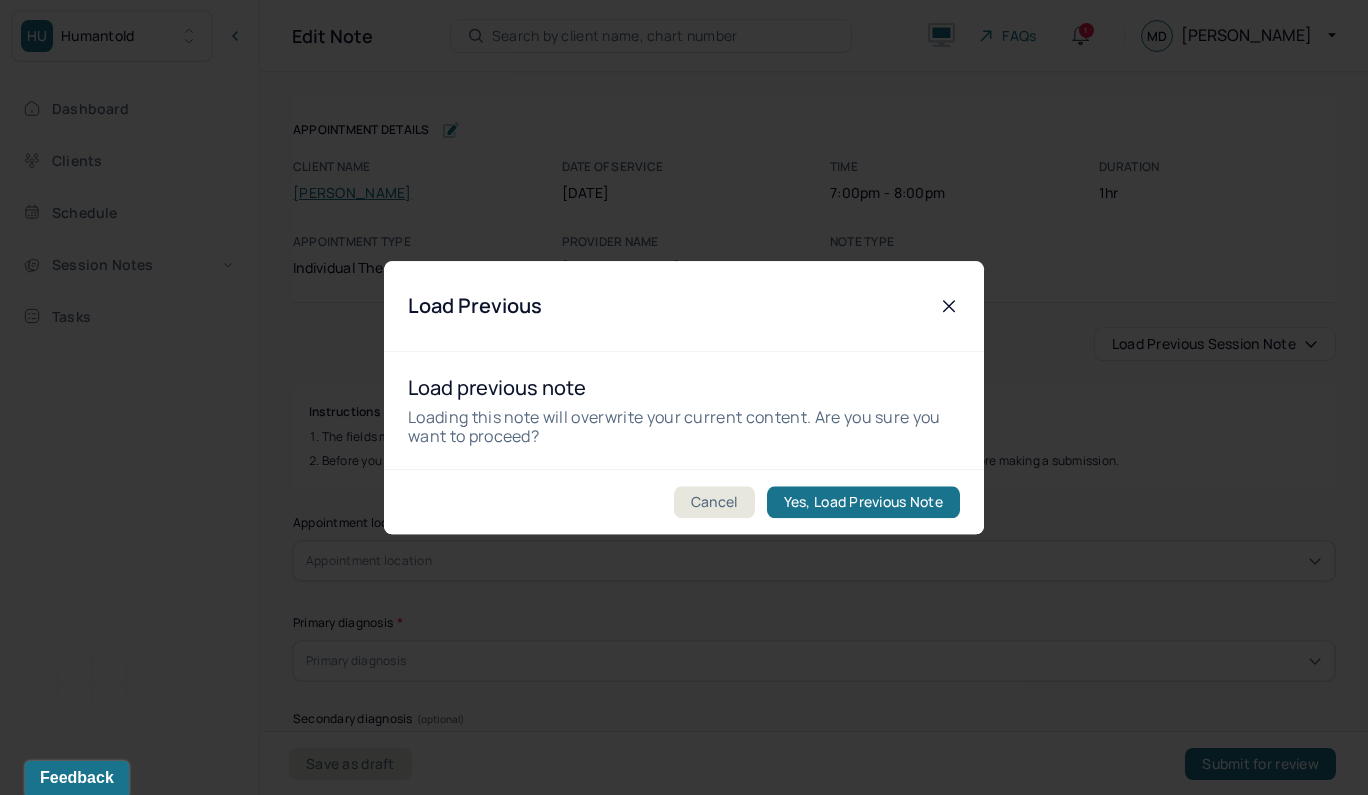 type on "Therapist will continue to integrate CBT and [PERSON_NAME] Method interventions. Monthly (every four weeks) sessions will be conducted due to the client's level of progression towards goals." 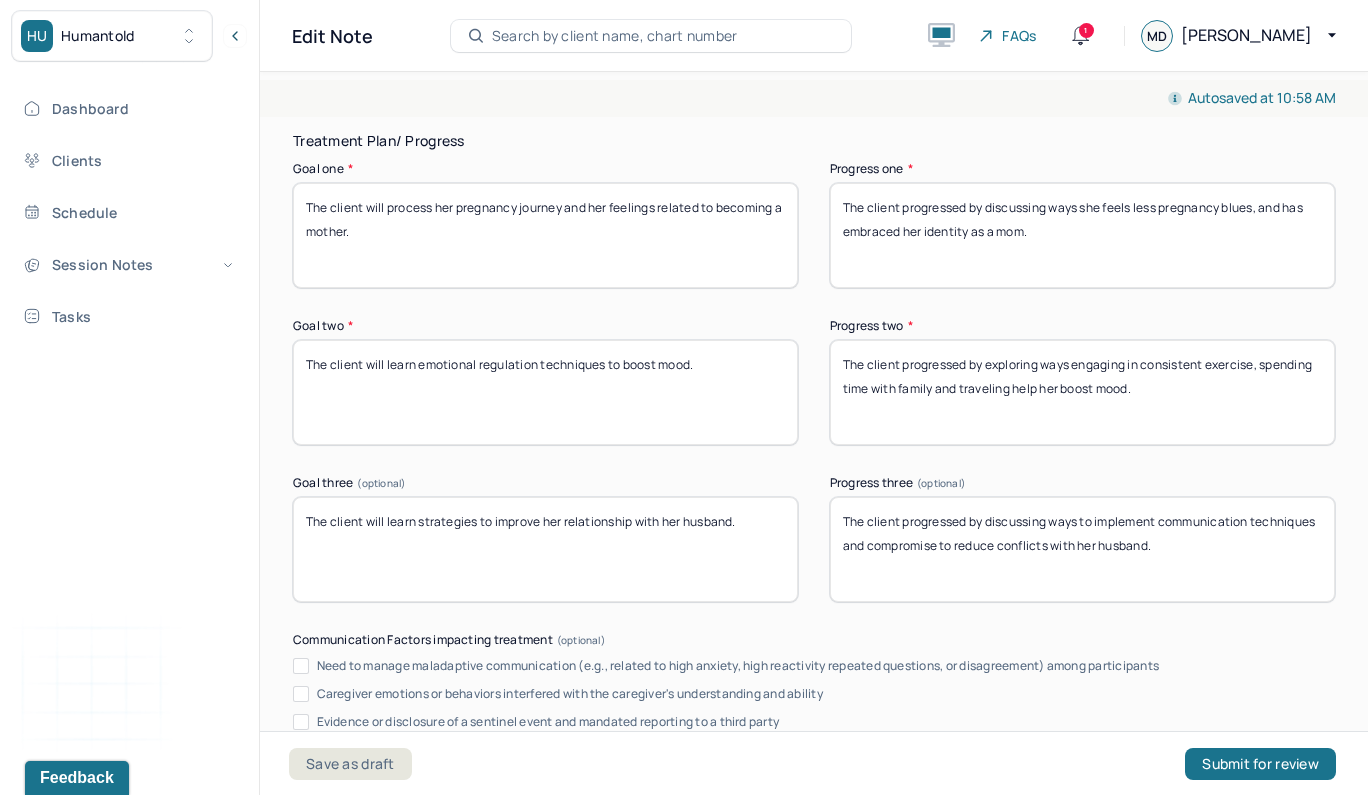 scroll, scrollTop: 3262, scrollLeft: 0, axis: vertical 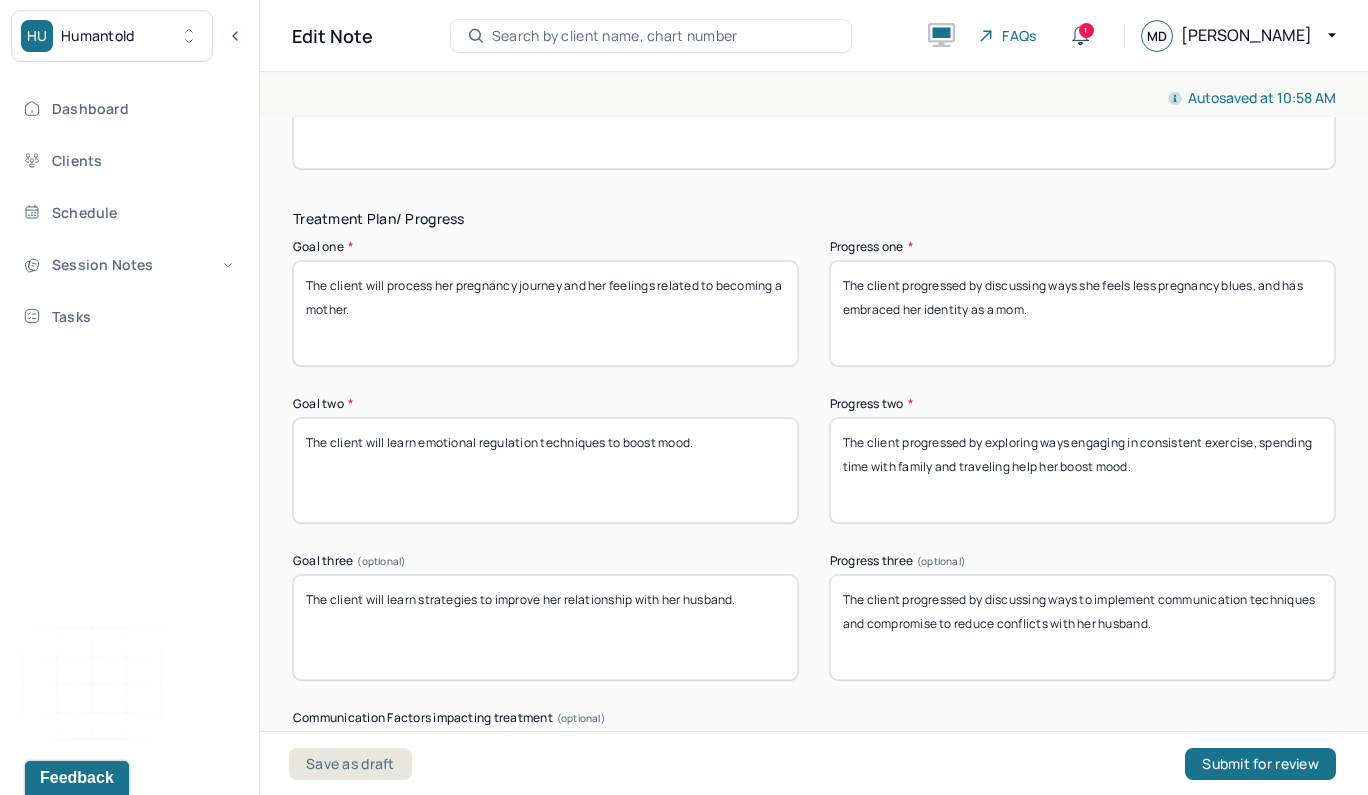 drag, startPoint x: 1158, startPoint y: 623, endPoint x: 982, endPoint y: 587, distance: 179.64409 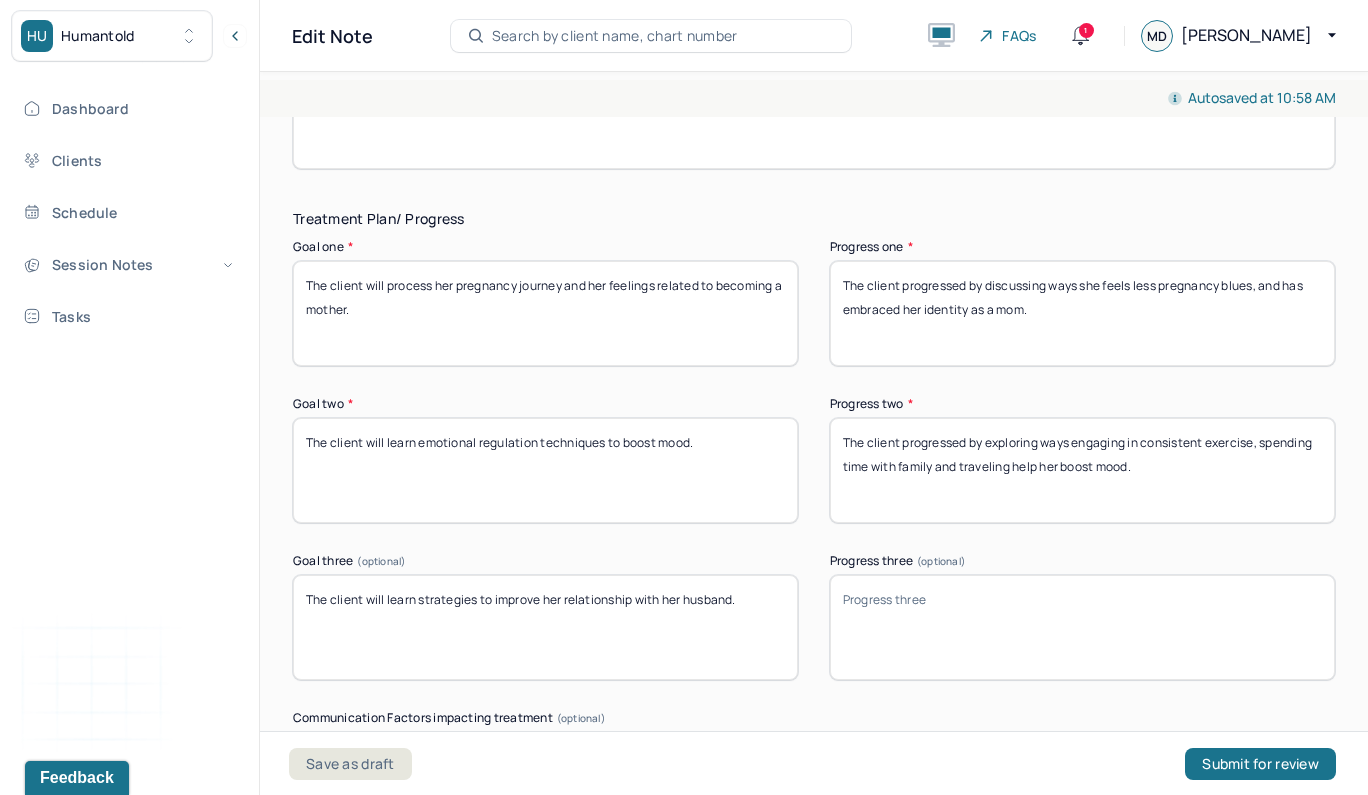 type 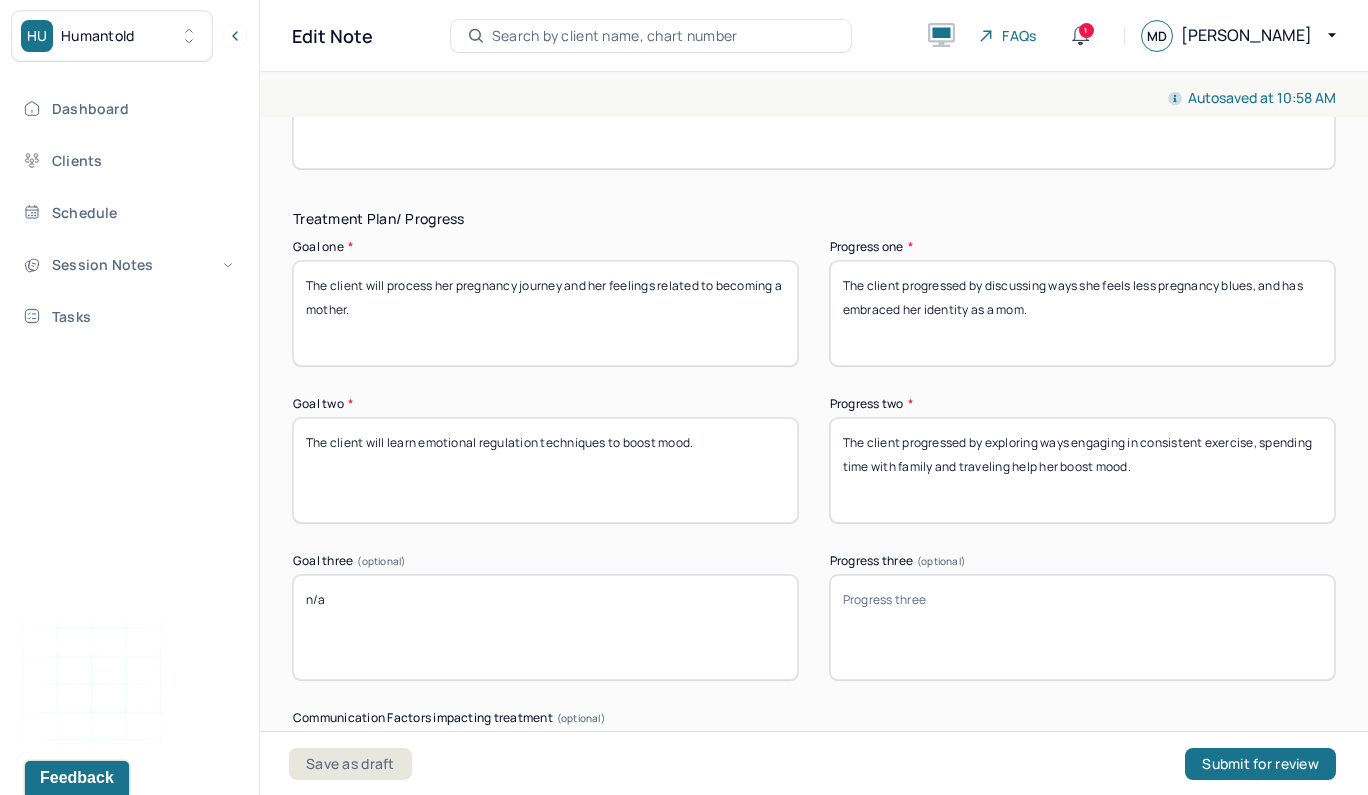 type on "n/a" 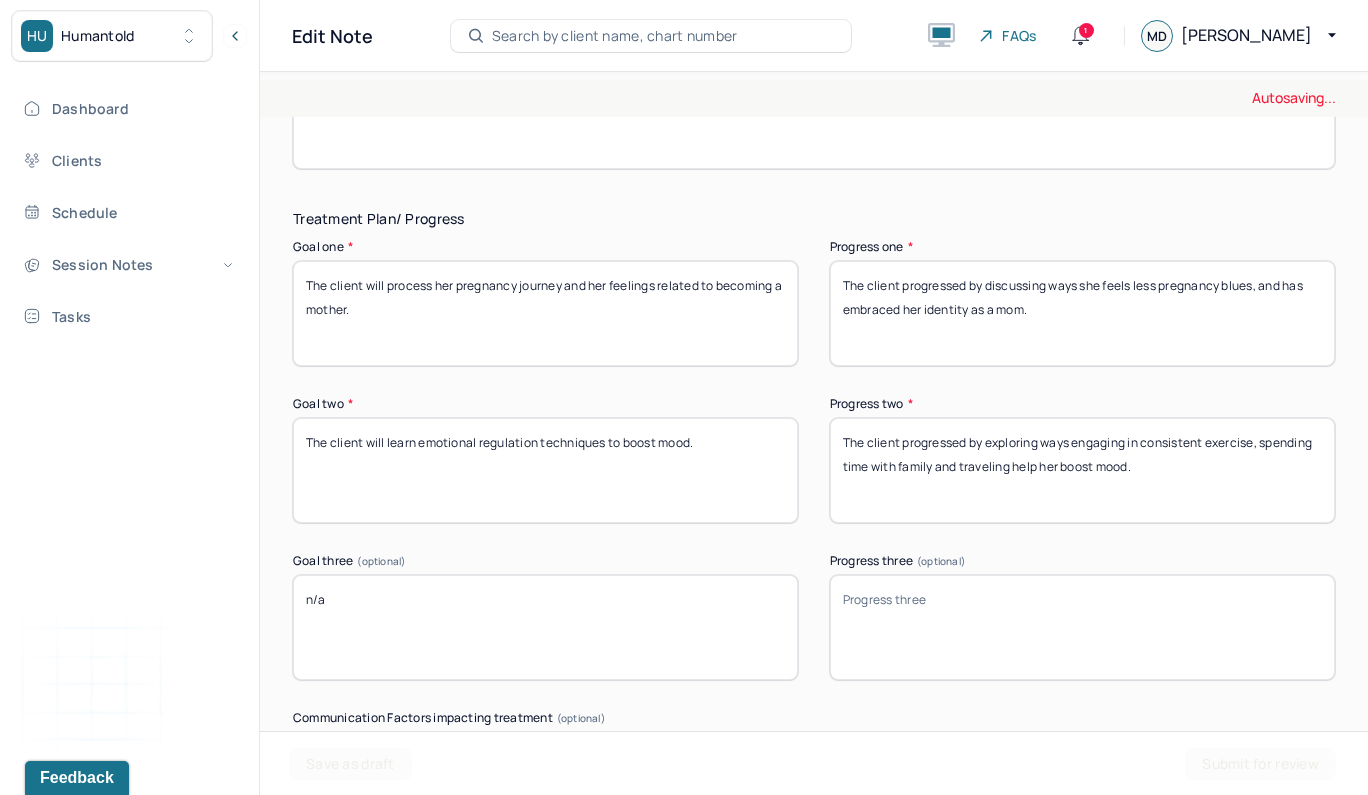 drag, startPoint x: 1143, startPoint y: 464, endPoint x: 988, endPoint y: 430, distance: 158.68523 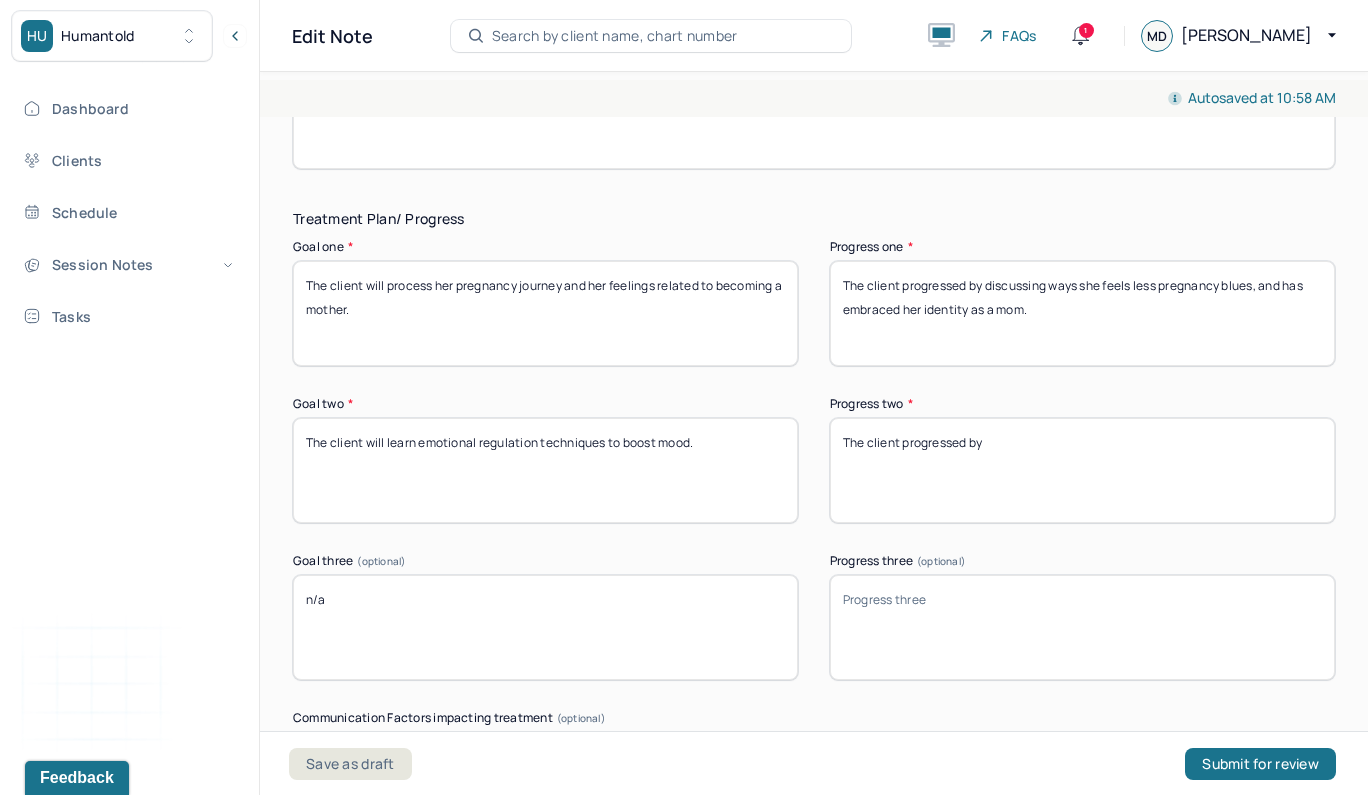type on "The client progressed by" 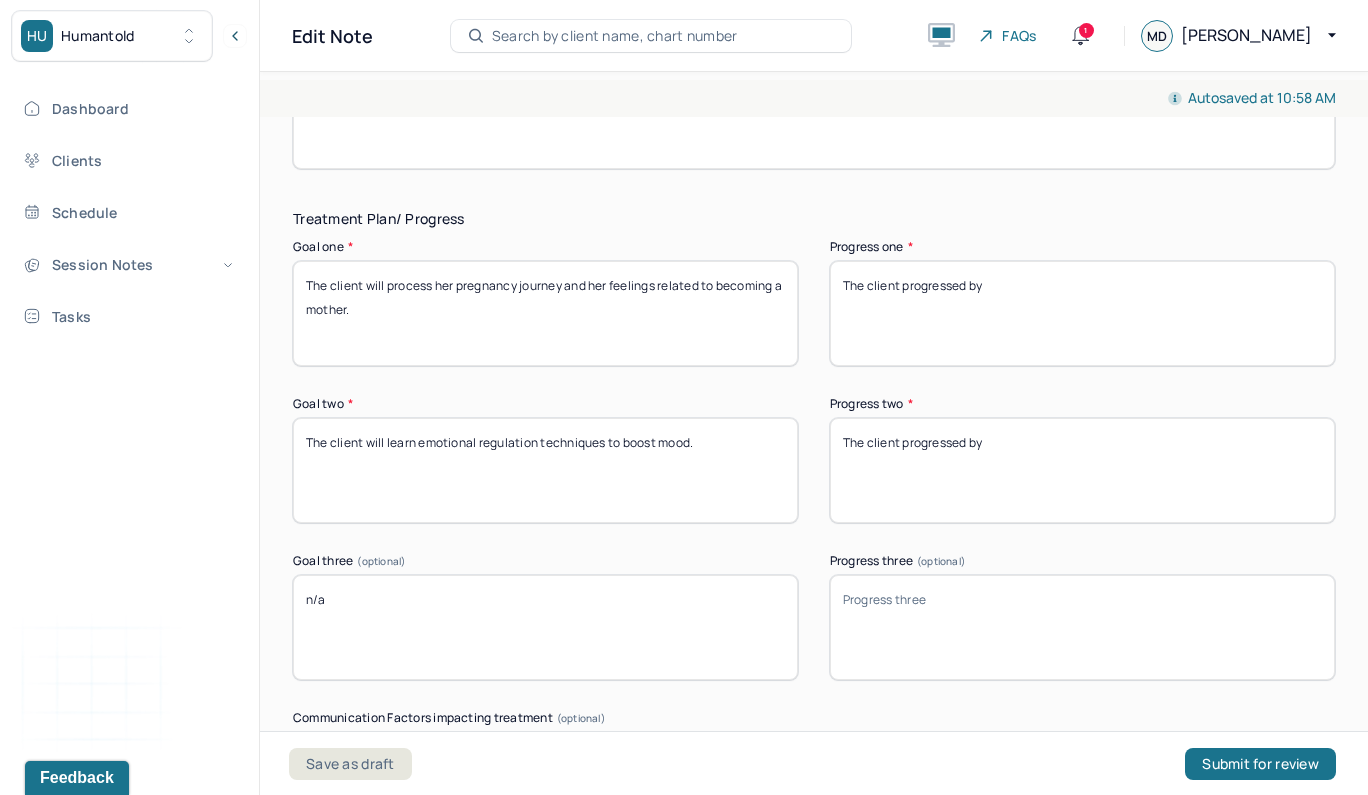 type on "The client progressed by" 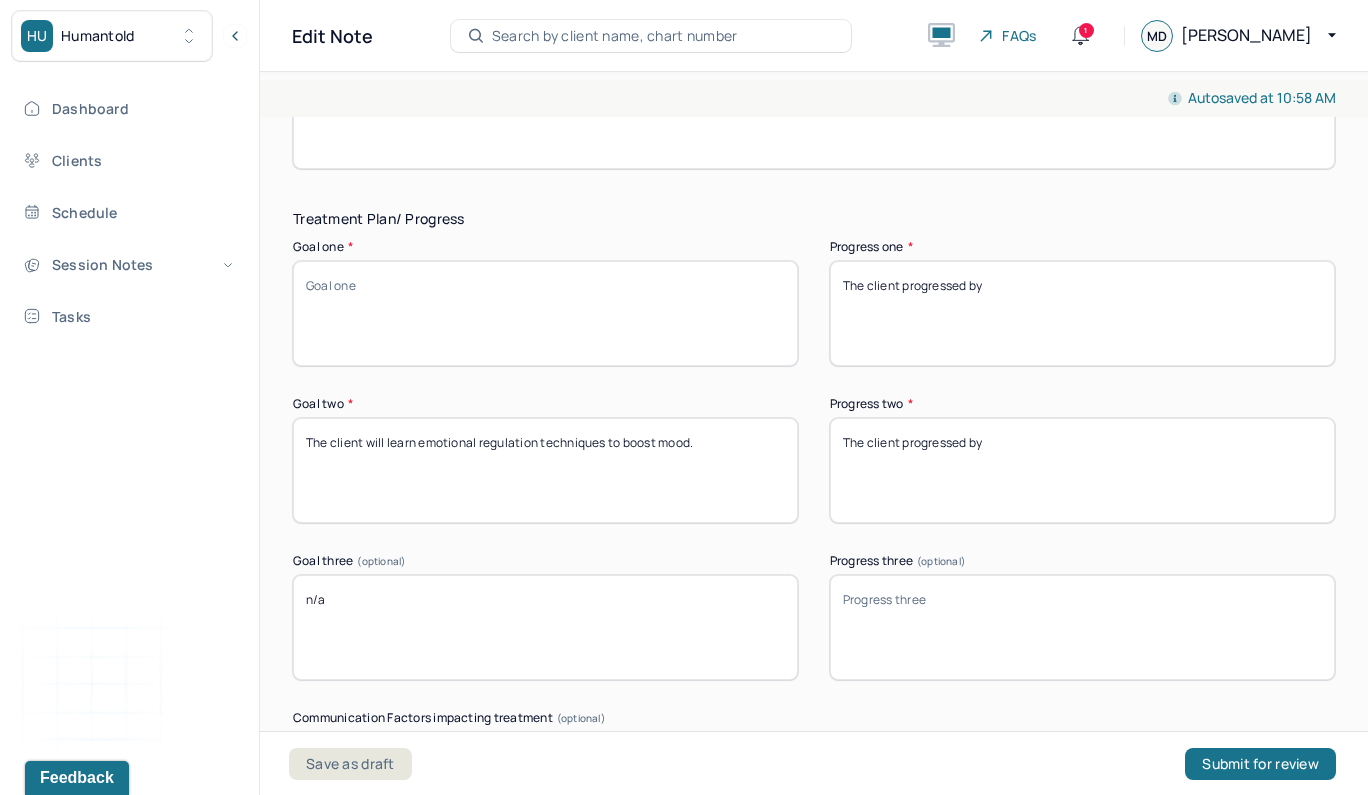 paste on "The client reported wanting to learn tools for stress / anxiety management." 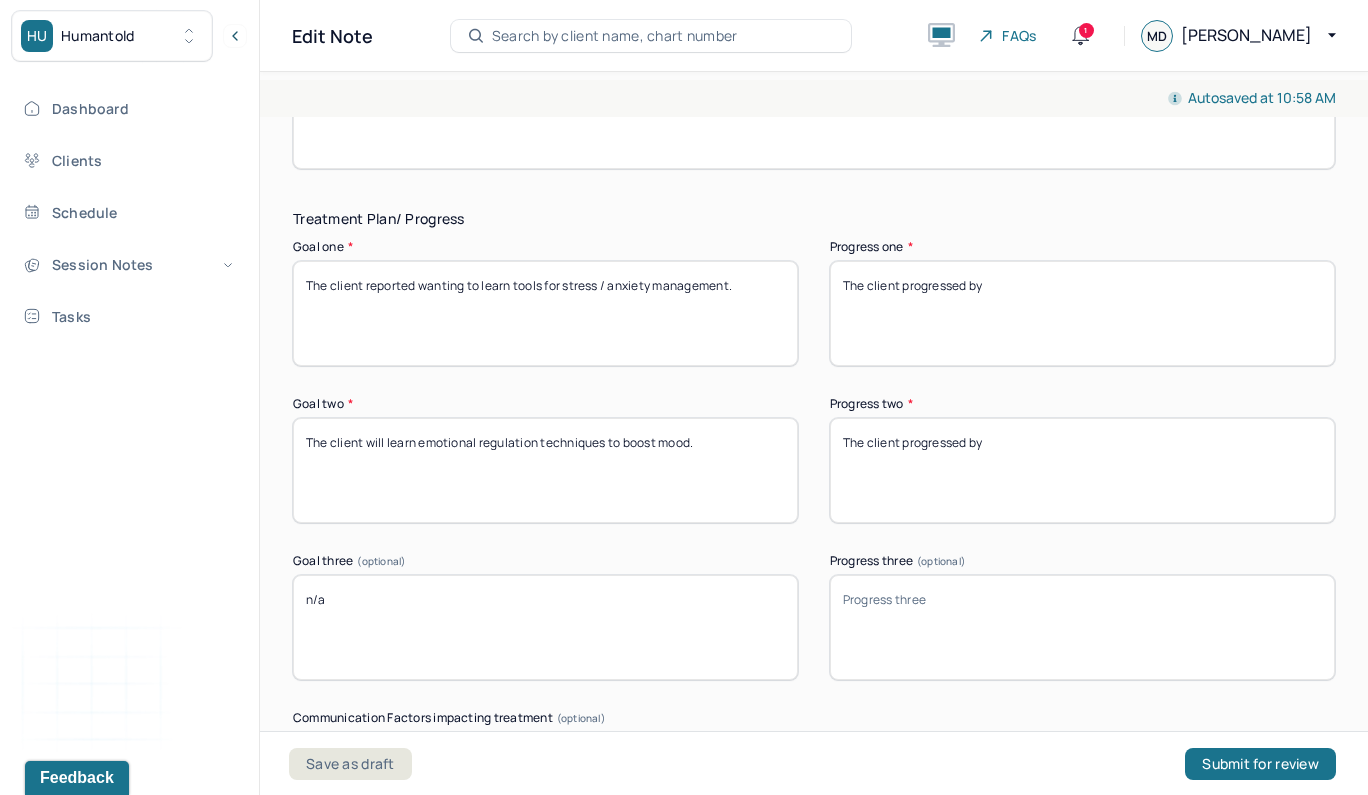 type on "The client reported wanting to learn tools for stress / anxiety management." 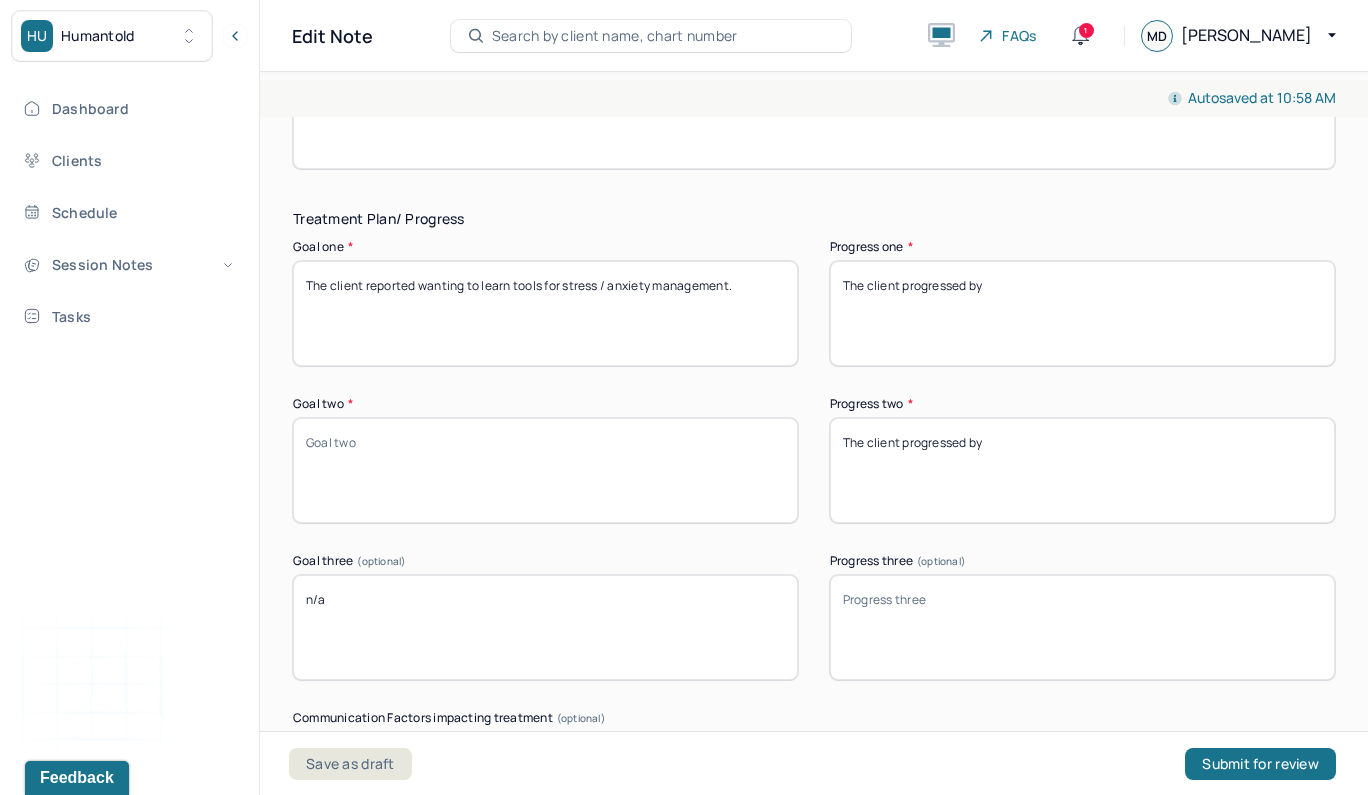 paste on "The client reported wanting to explore strategies to improve her familial functioning and communication with husband." 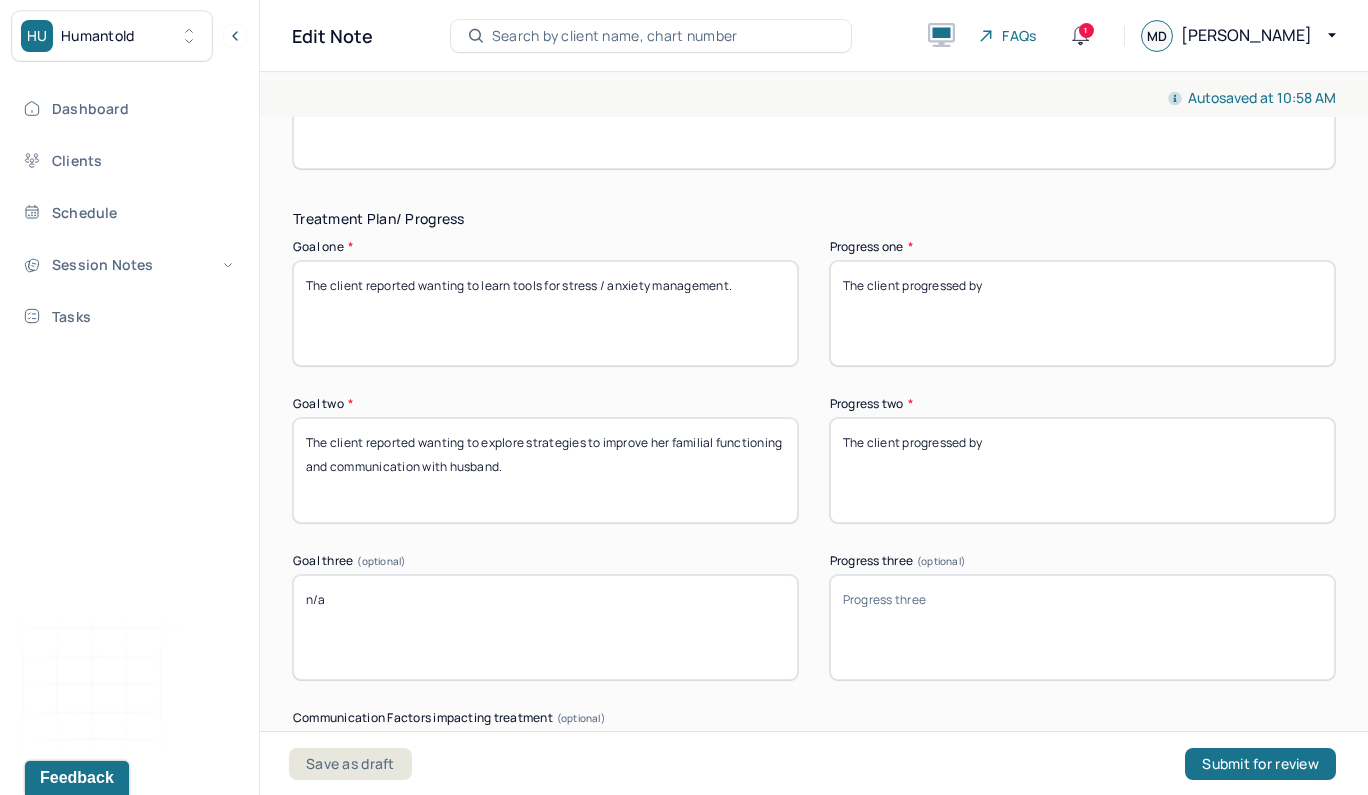 type on "The client reported wanting to explore strategies to improve her familial functioning and communication with husband." 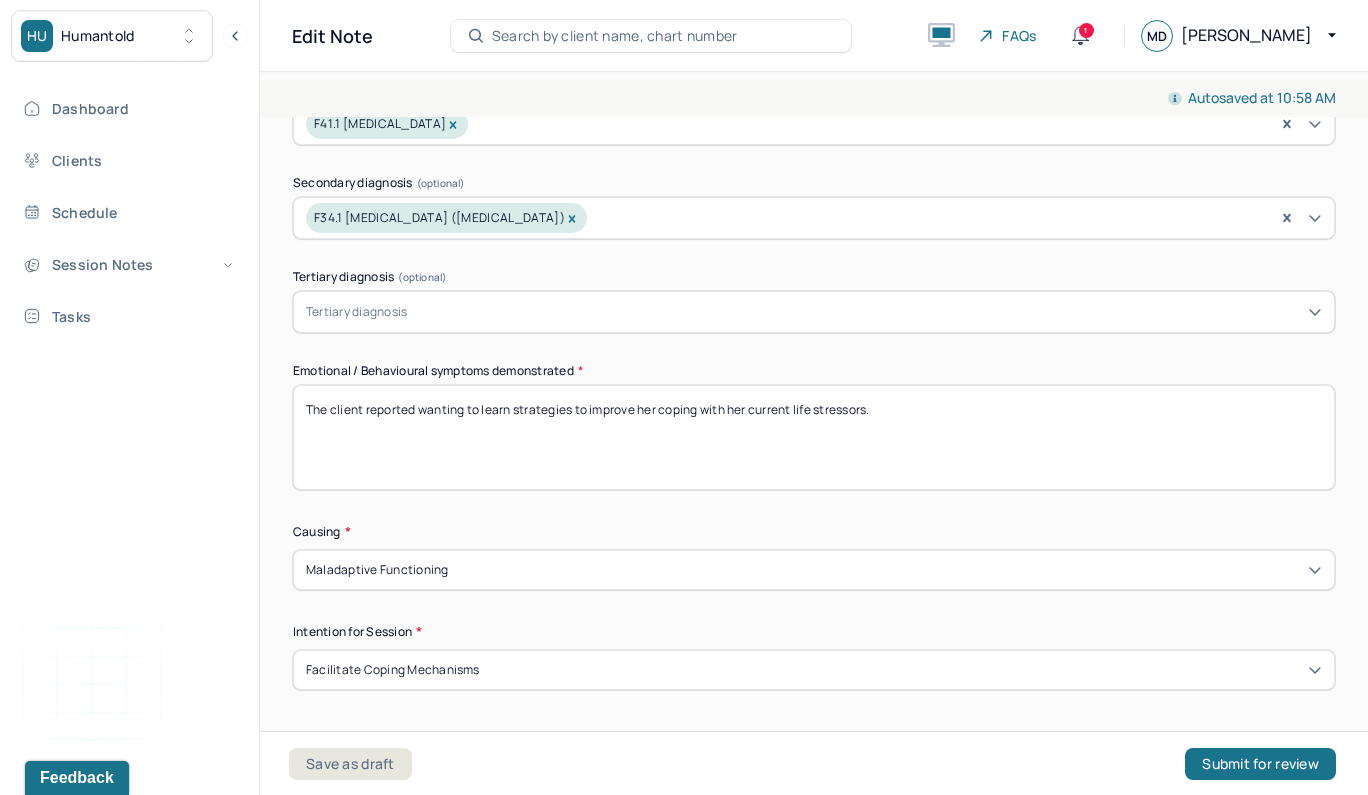 scroll, scrollTop: 786, scrollLeft: 0, axis: vertical 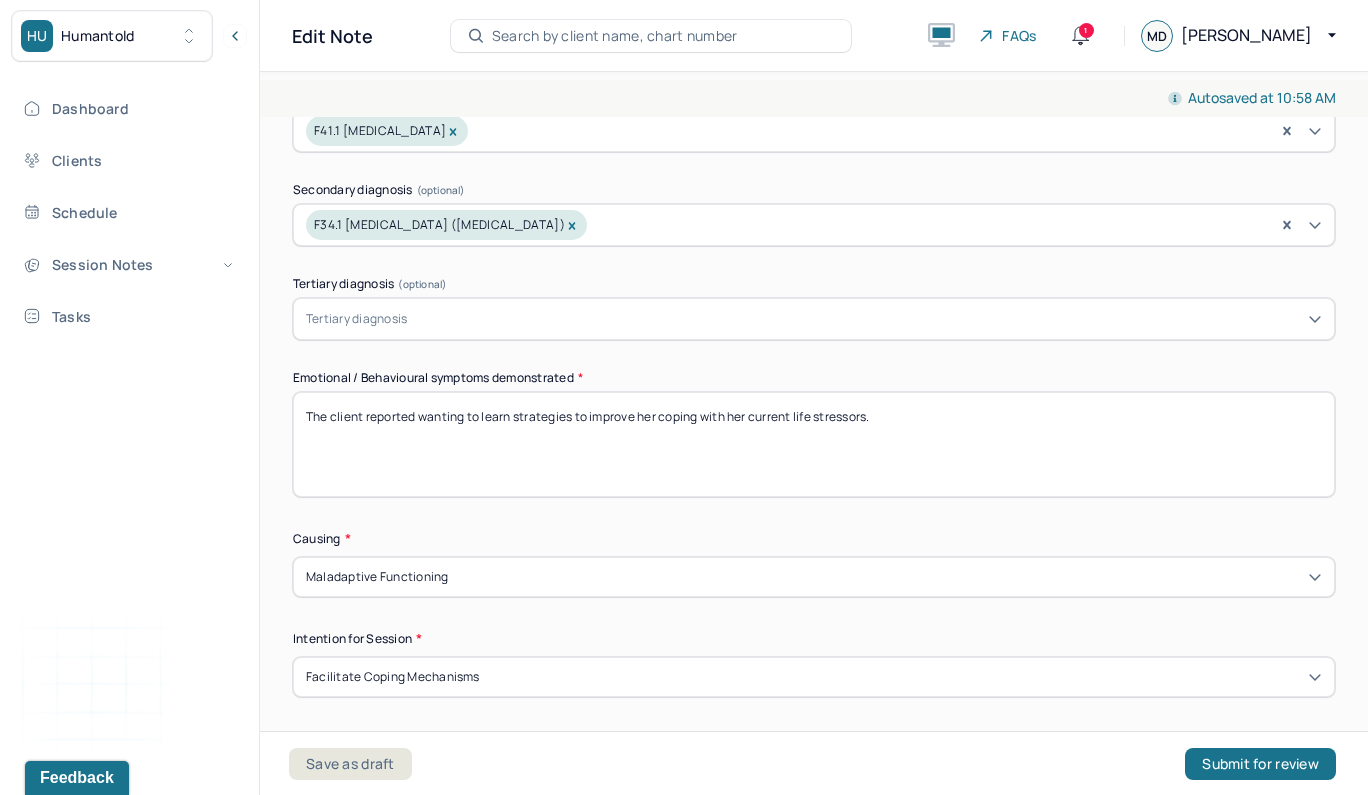 drag, startPoint x: 892, startPoint y: 411, endPoint x: 577, endPoint y: 409, distance: 315.00635 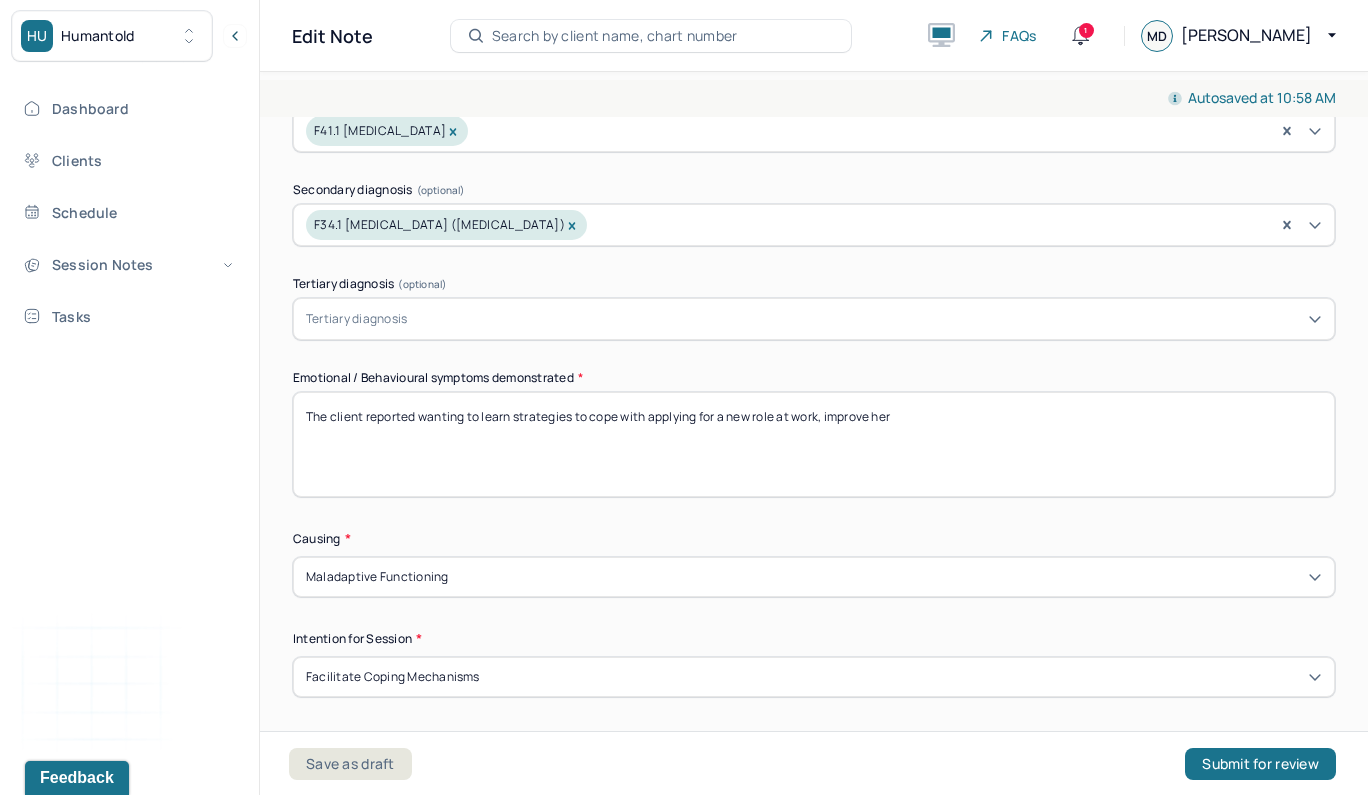 click 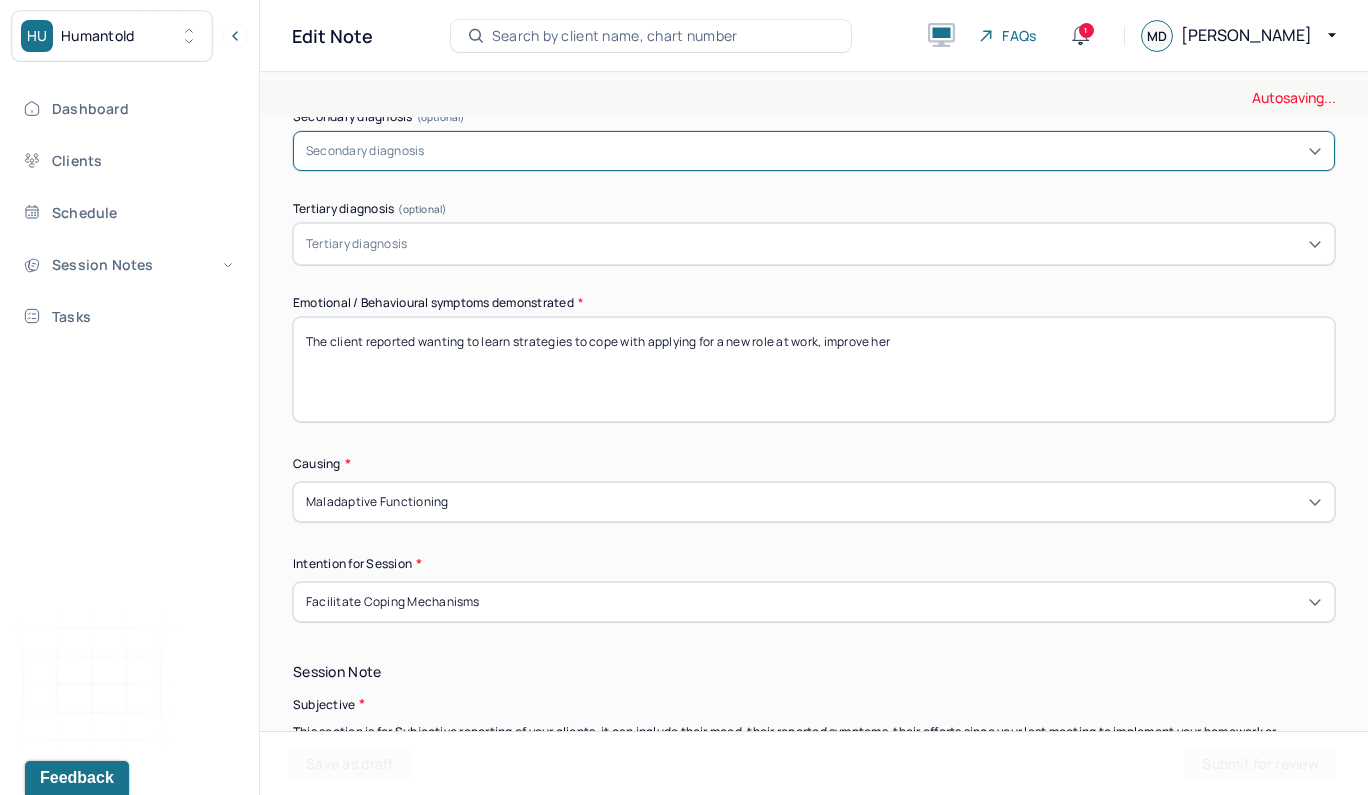 scroll, scrollTop: 927, scrollLeft: 0, axis: vertical 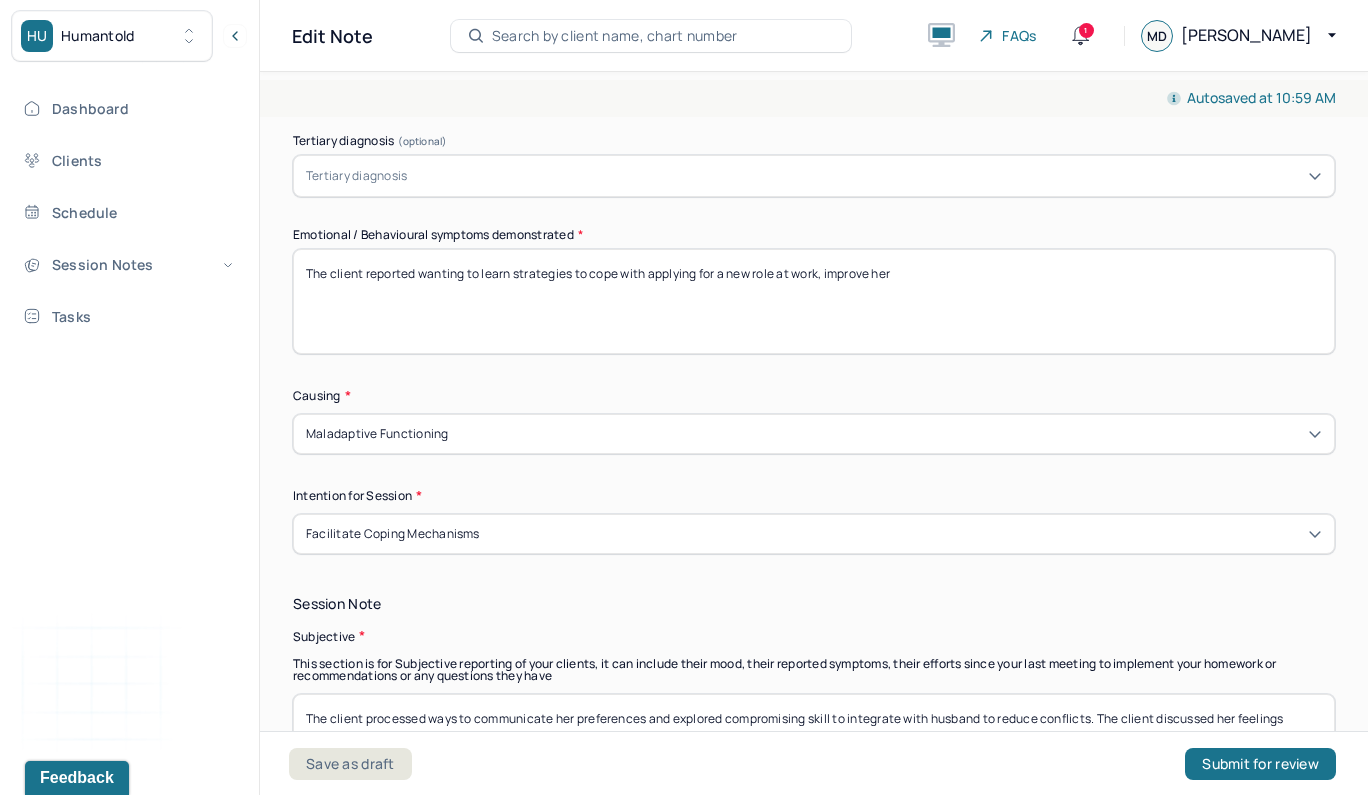 click on "The client reported wanting to learn strategies to cope with applying for a new role at work, improve her" at bounding box center [814, 301] 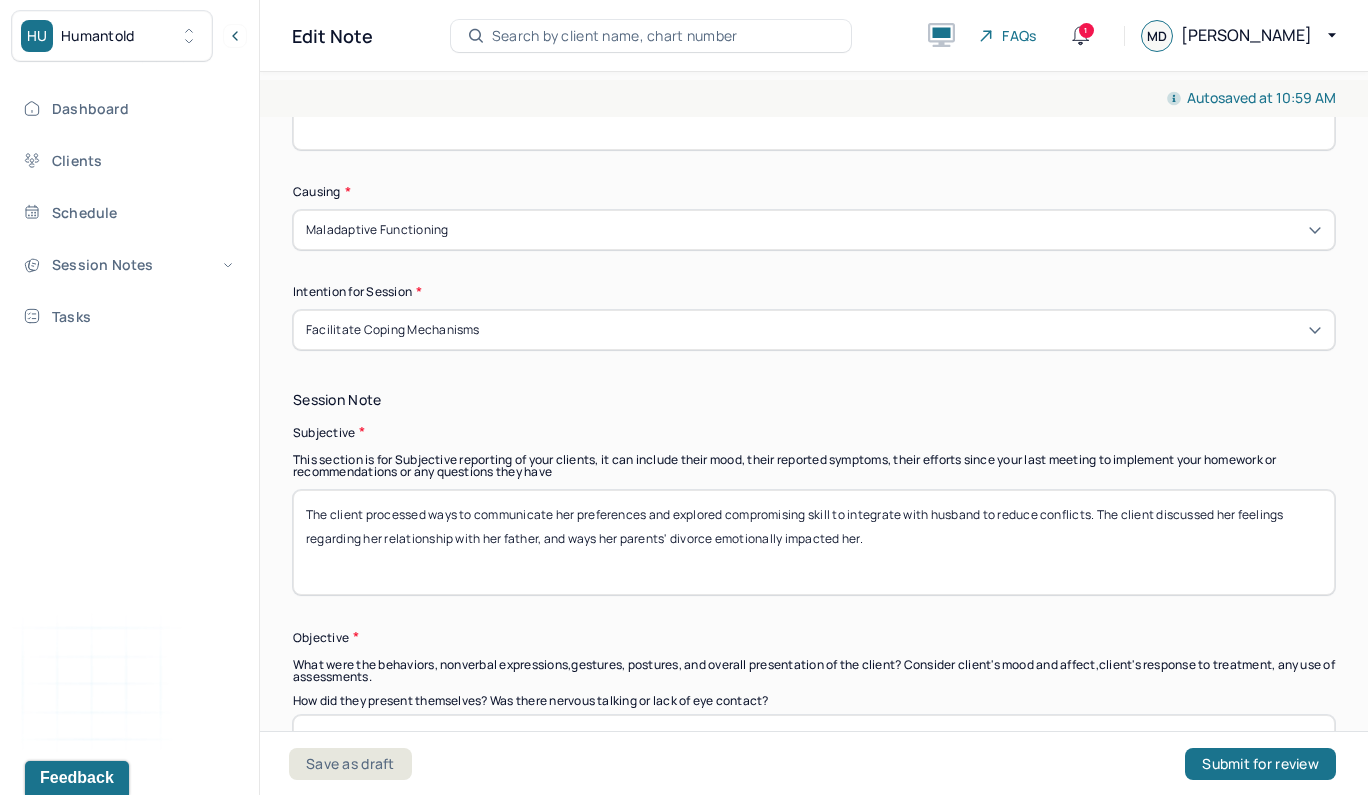 scroll, scrollTop: 1166, scrollLeft: 0, axis: vertical 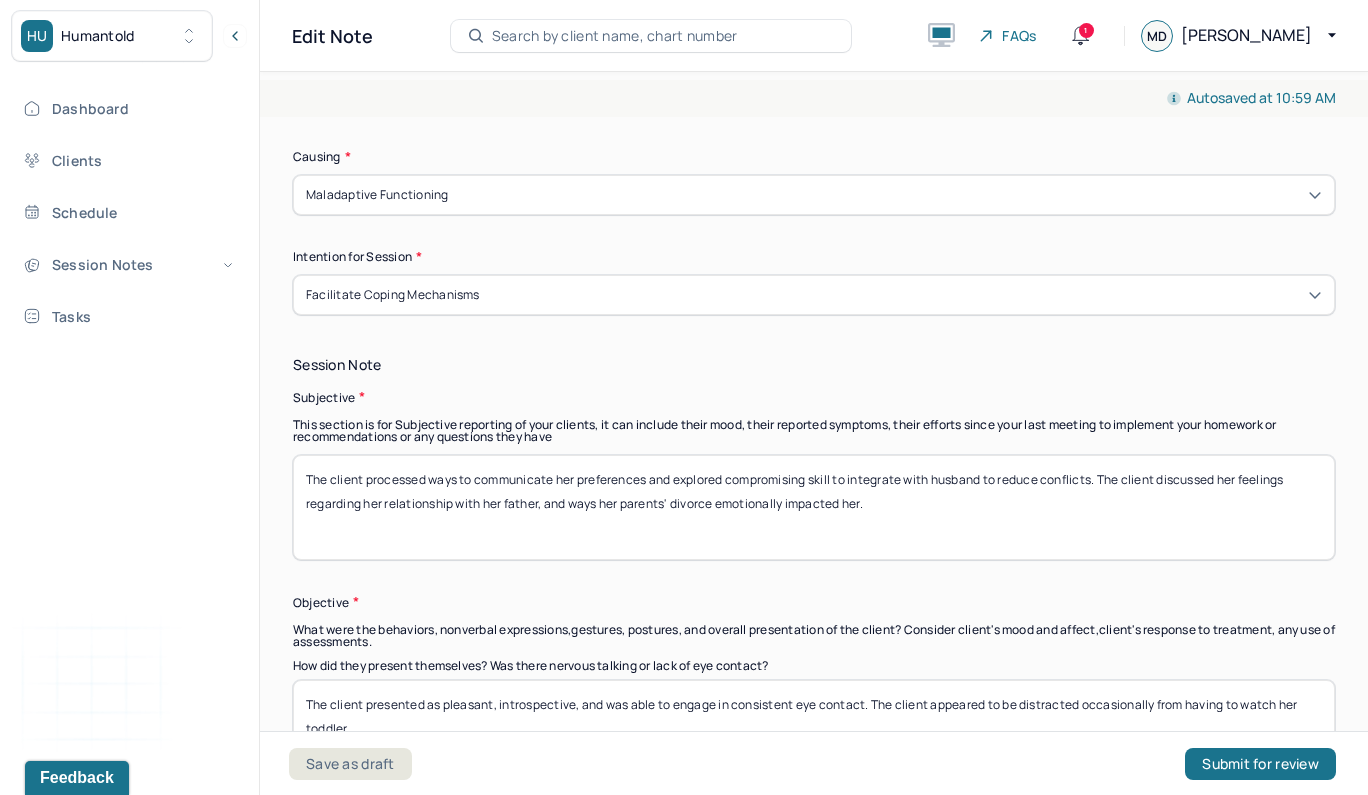 type on "The client reported wanting to learn strategies to cope with applying for a new role at work, strengthen communication with her husband and reduce stress." 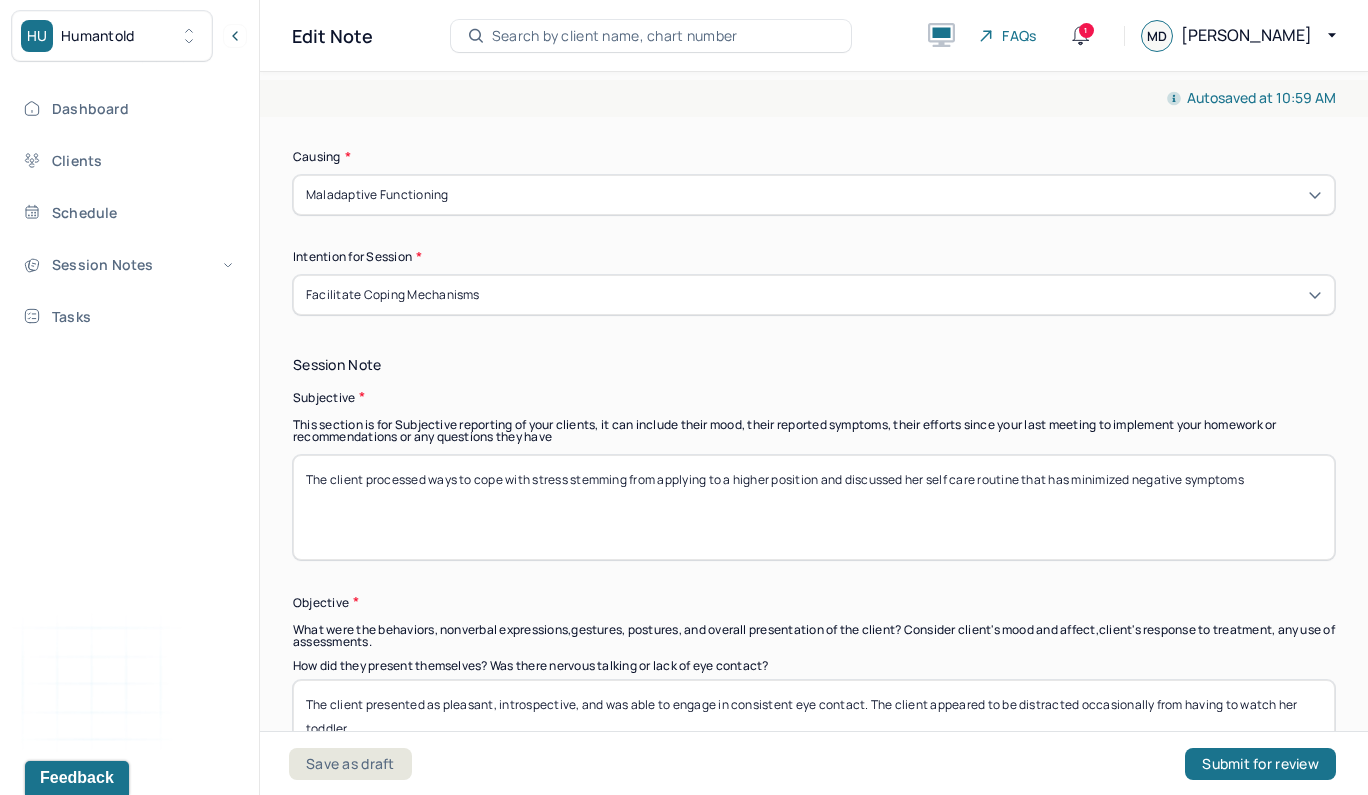 type on "The client processed ways to cope with stress stemming from applying to a higher position and discussed her self care routine that has minimized negative symptoms." 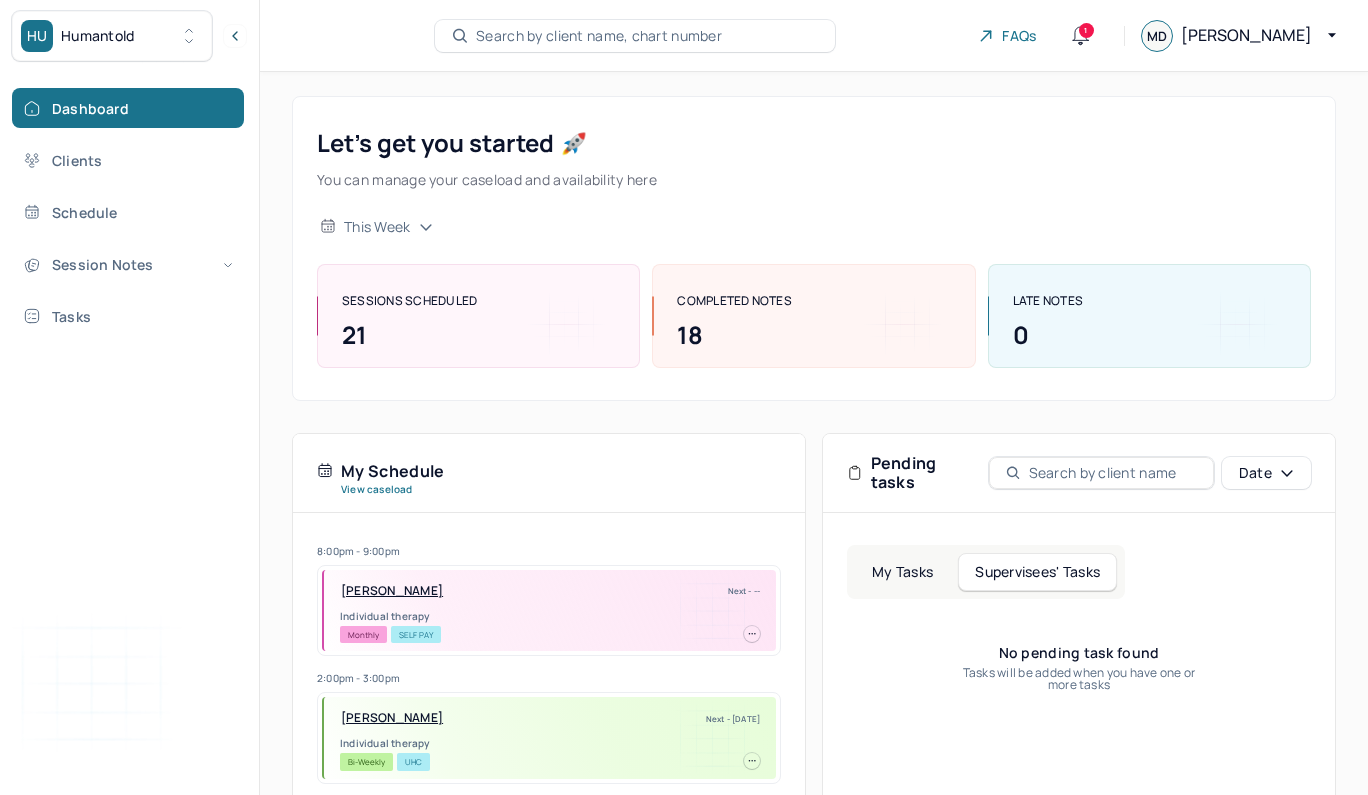 scroll, scrollTop: 0, scrollLeft: 0, axis: both 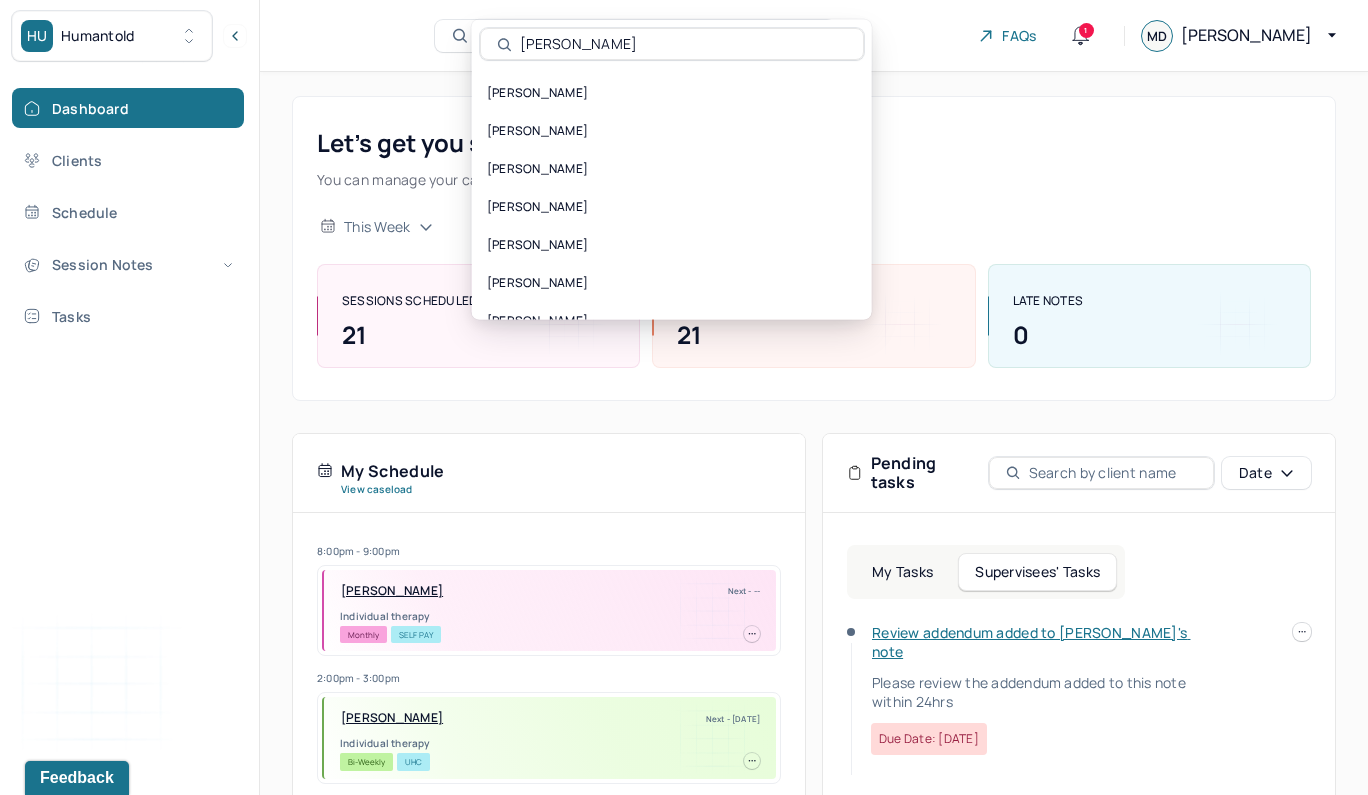 type on "[PERSON_NAME]" 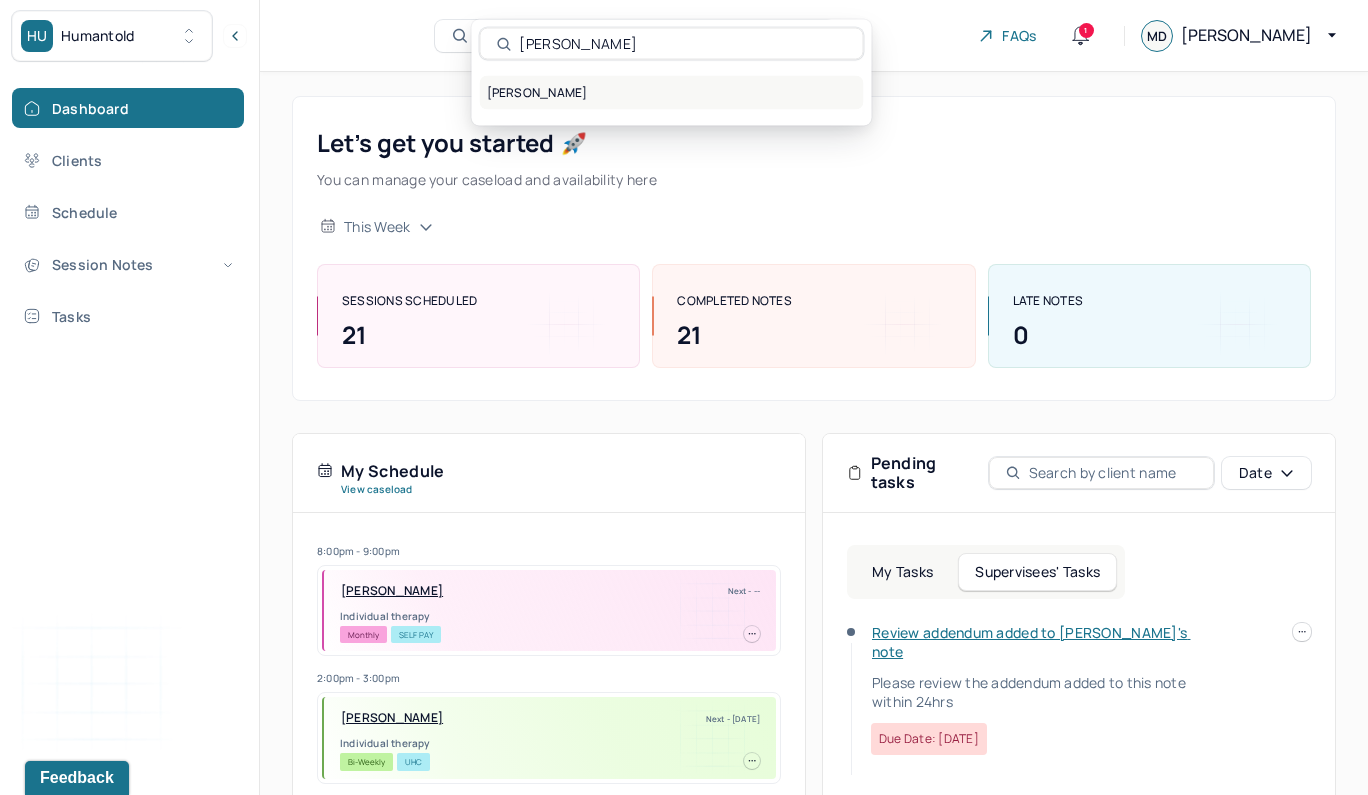 drag, startPoint x: 573, startPoint y: 77, endPoint x: 563, endPoint y: 100, distance: 25.079872 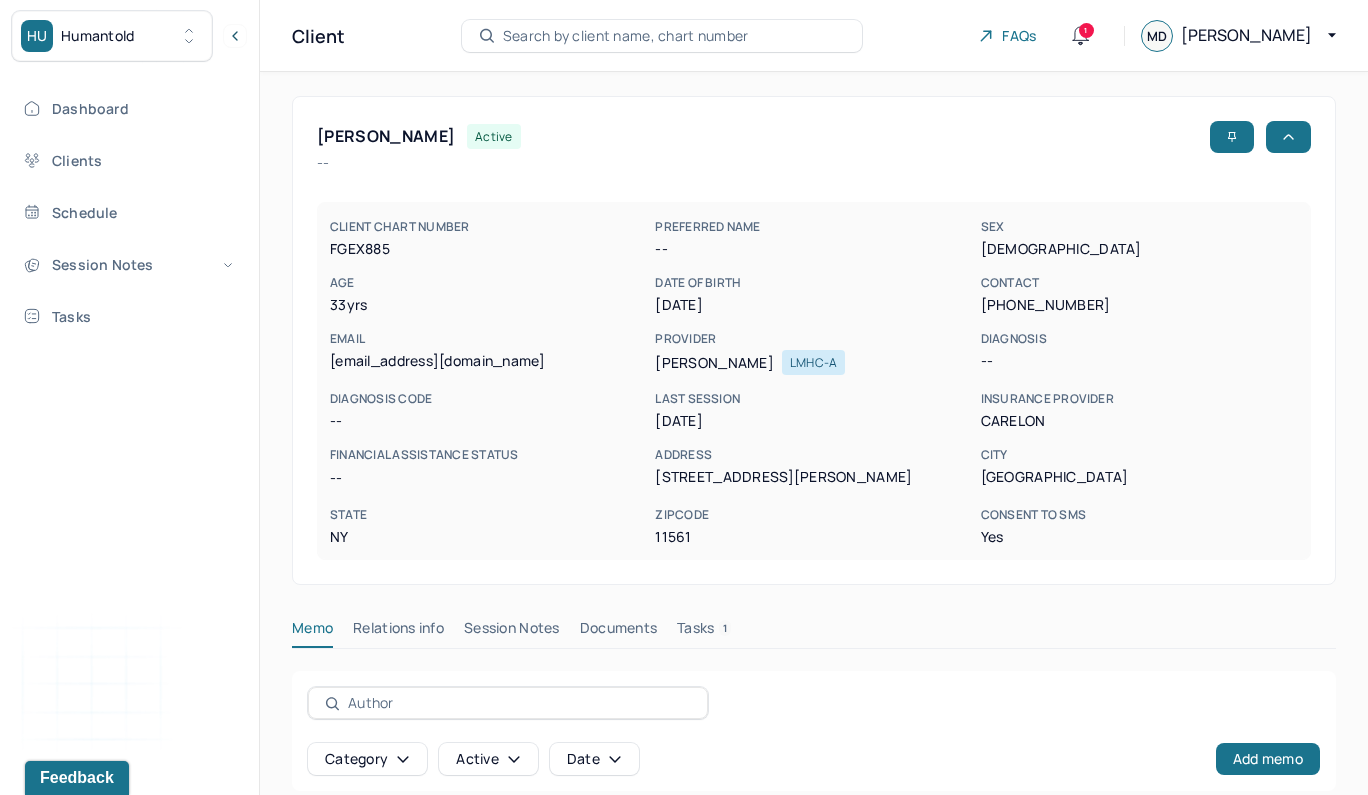 click on "Session Notes" at bounding box center [512, 632] 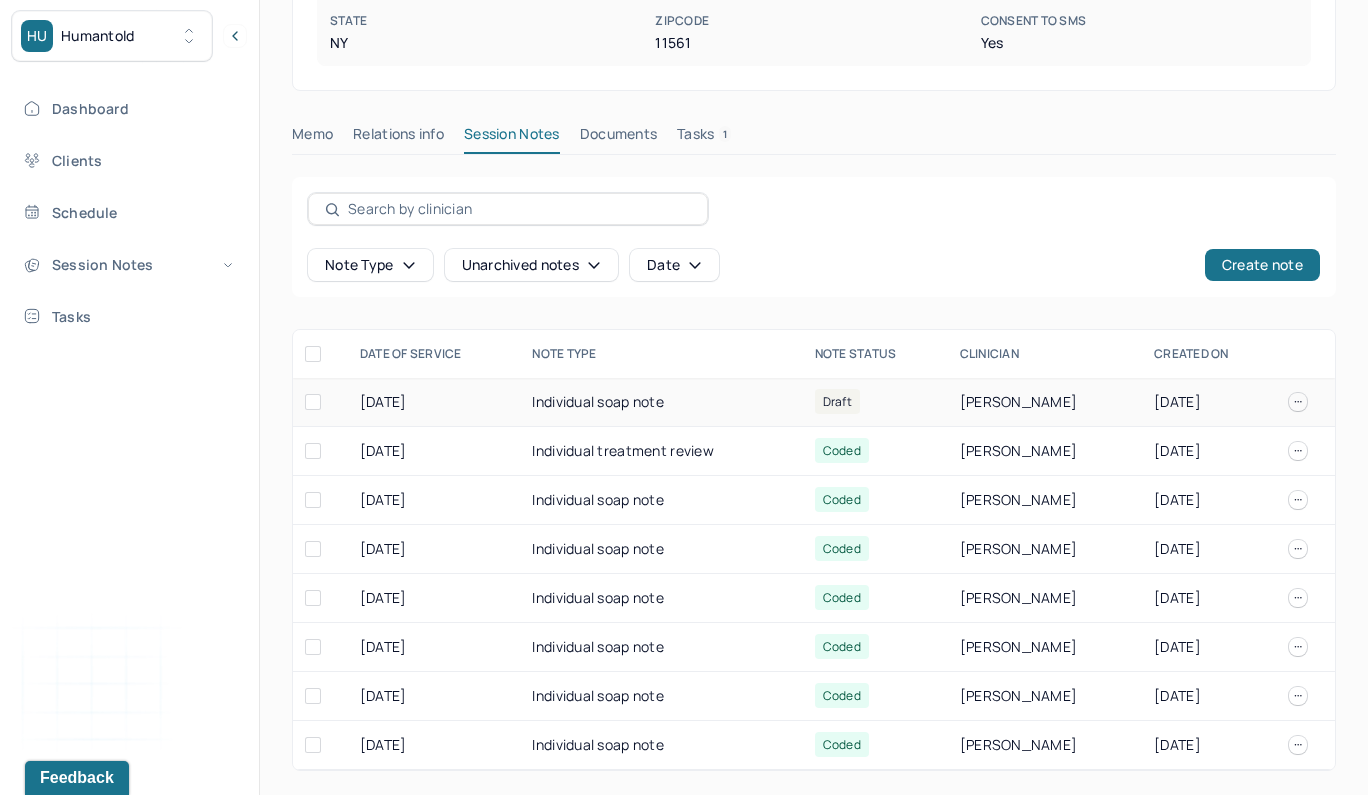 scroll, scrollTop: 495, scrollLeft: 0, axis: vertical 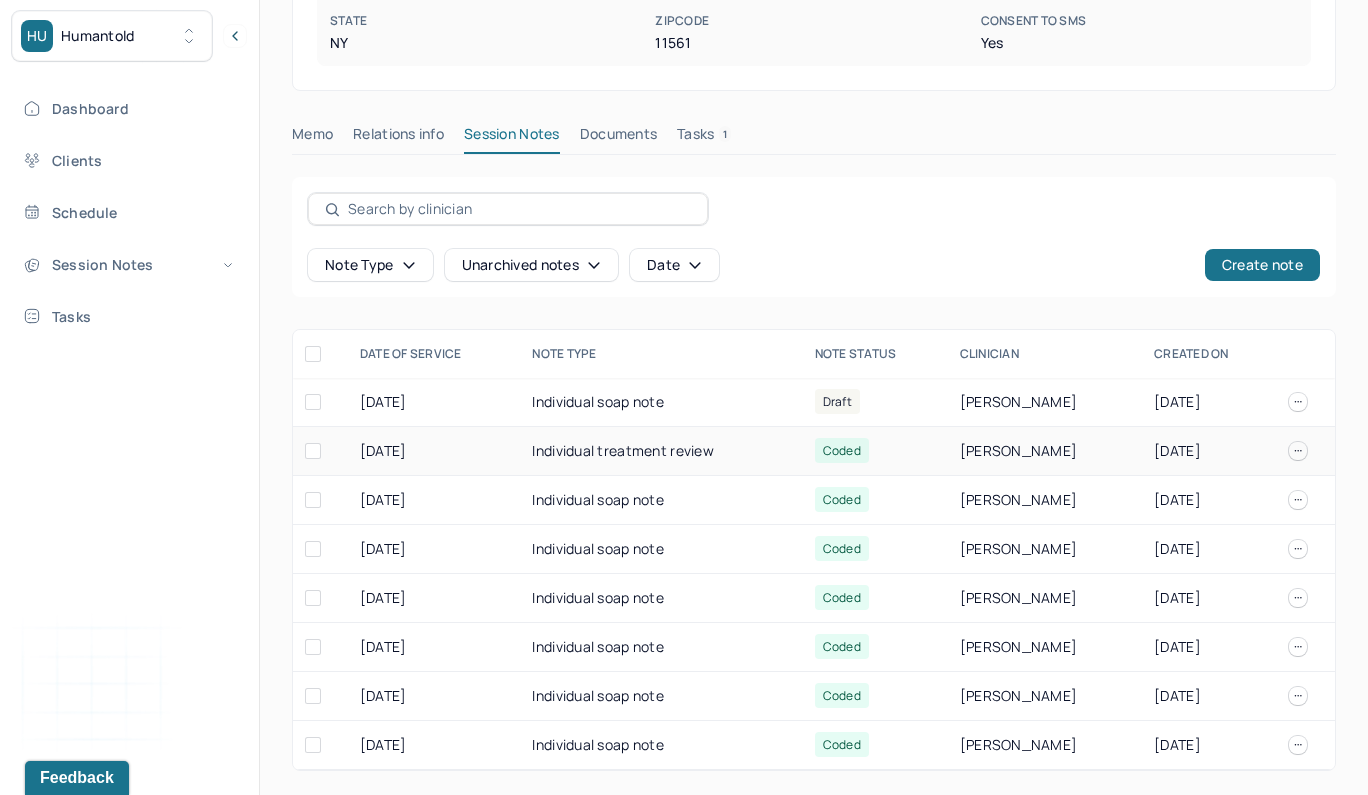 click on "Individual treatment review" at bounding box center (661, 451) 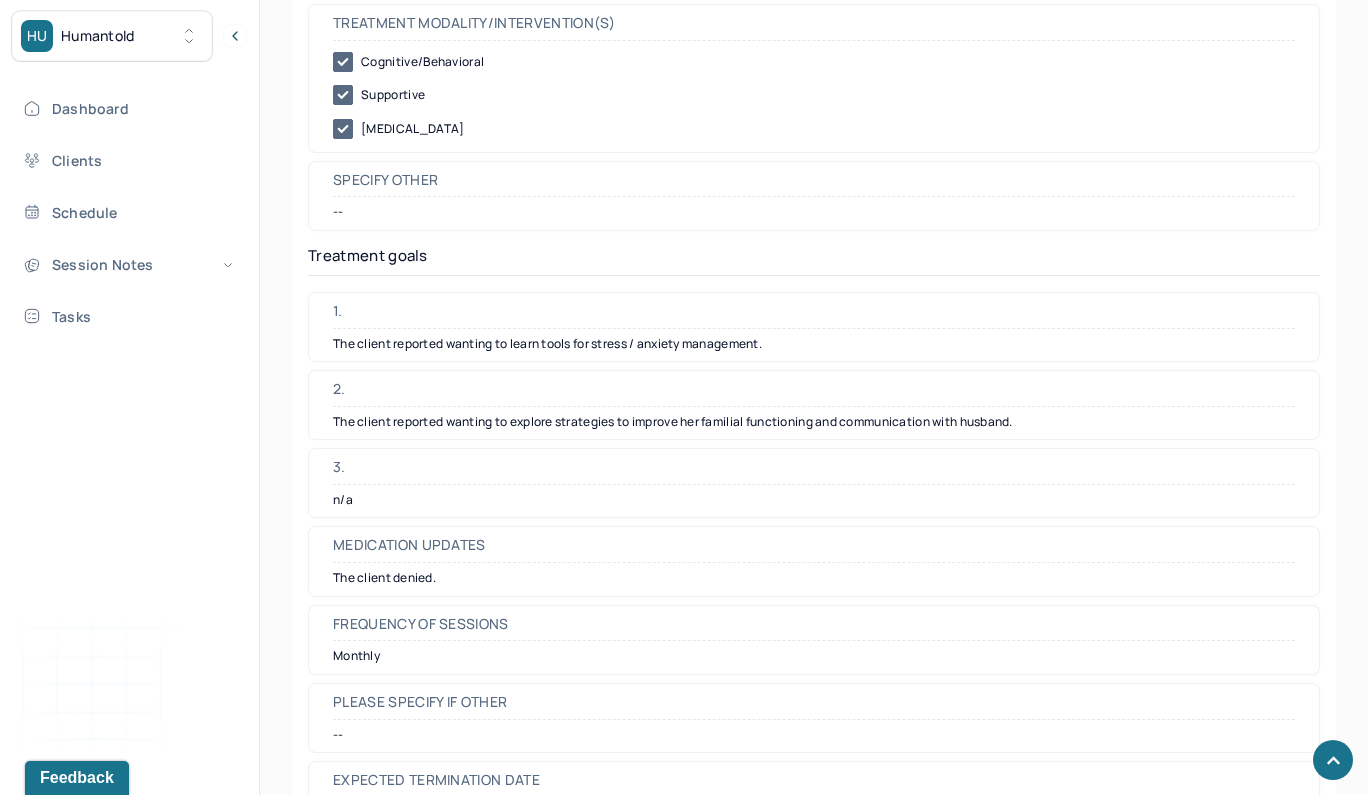 scroll, scrollTop: 4942, scrollLeft: 0, axis: vertical 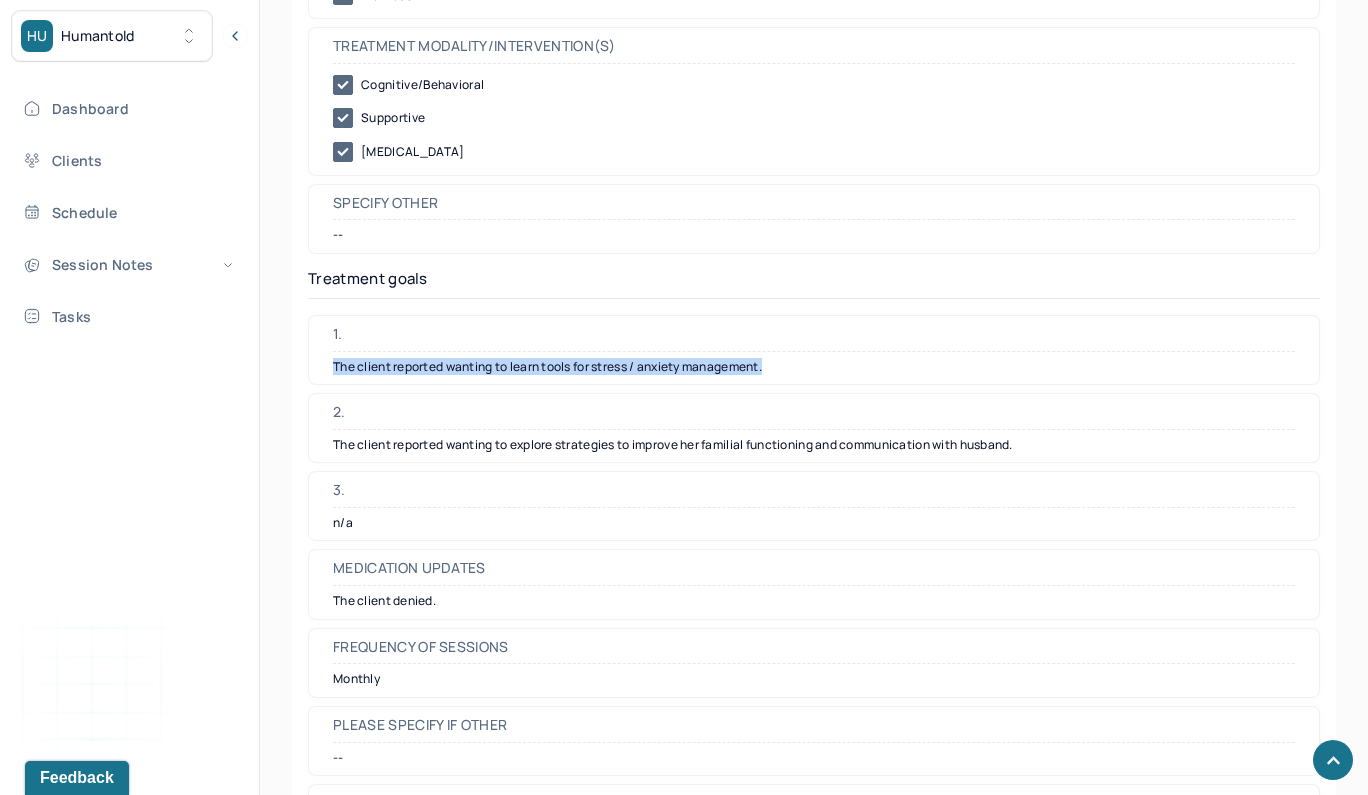 drag, startPoint x: 787, startPoint y: 307, endPoint x: 327, endPoint y: 302, distance: 460.02716 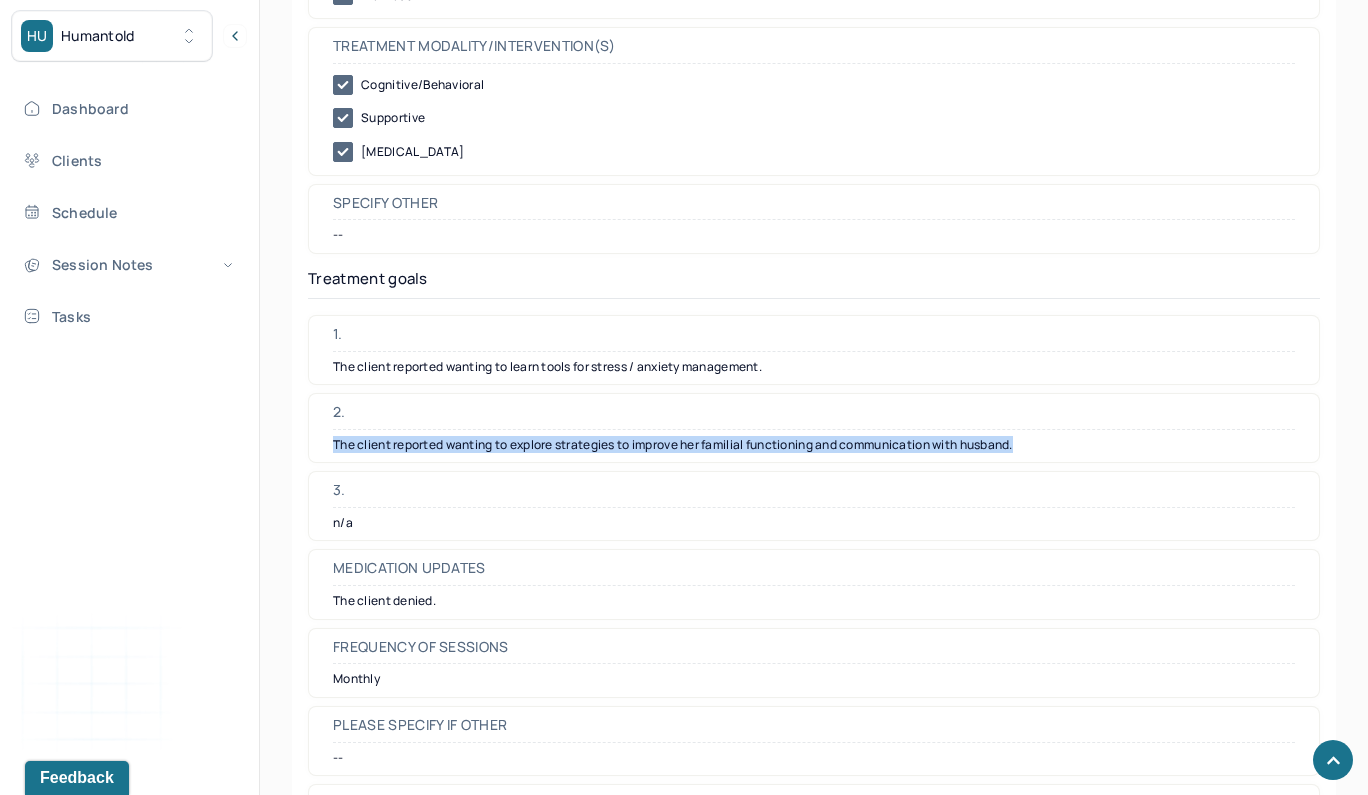 drag, startPoint x: 1057, startPoint y: 380, endPoint x: 329, endPoint y: 379, distance: 728.0007 